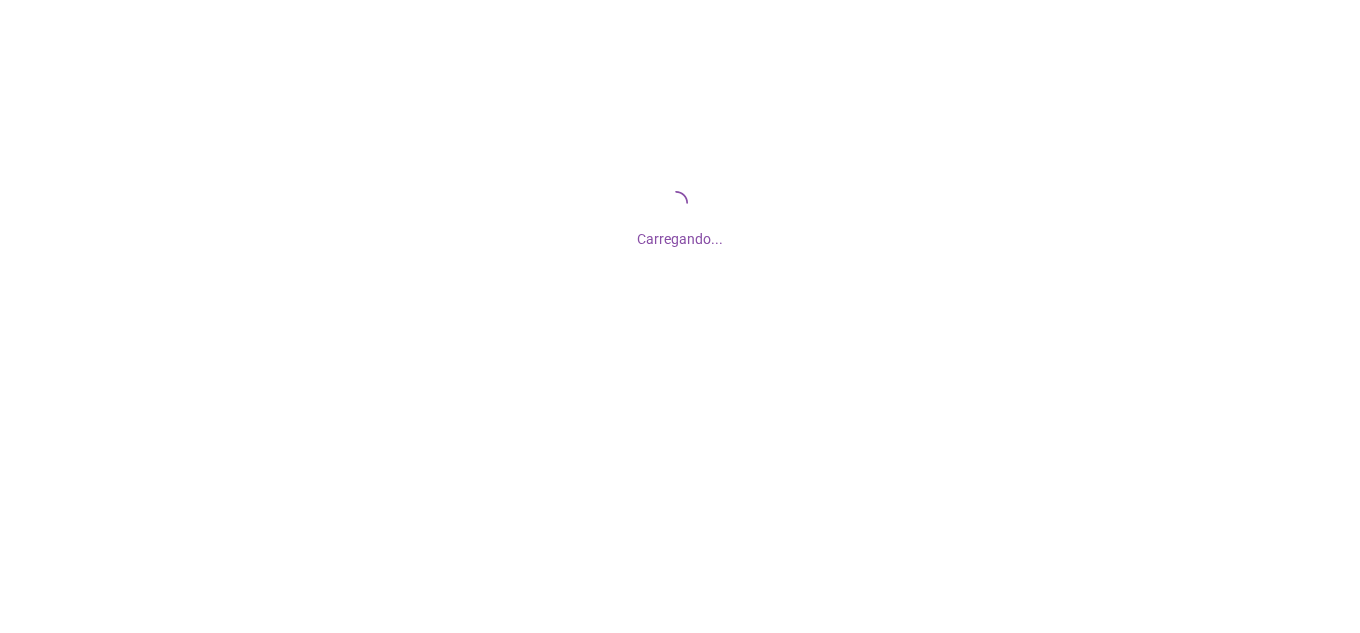 scroll, scrollTop: 0, scrollLeft: 0, axis: both 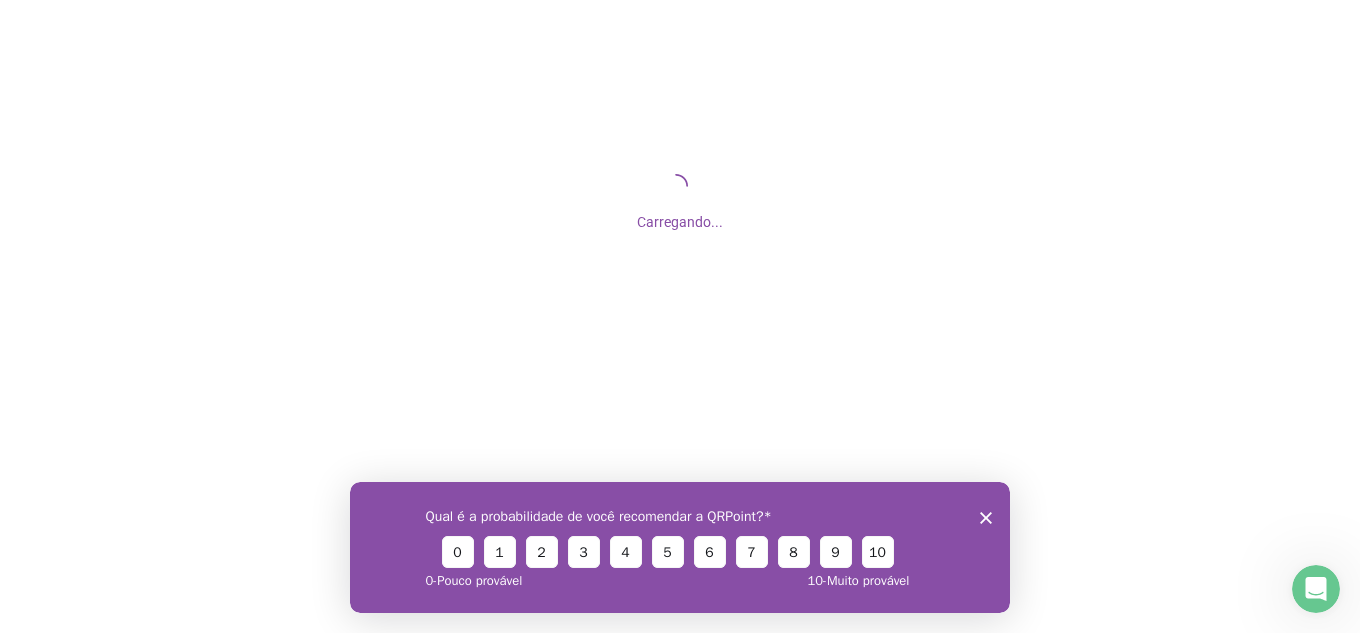 click 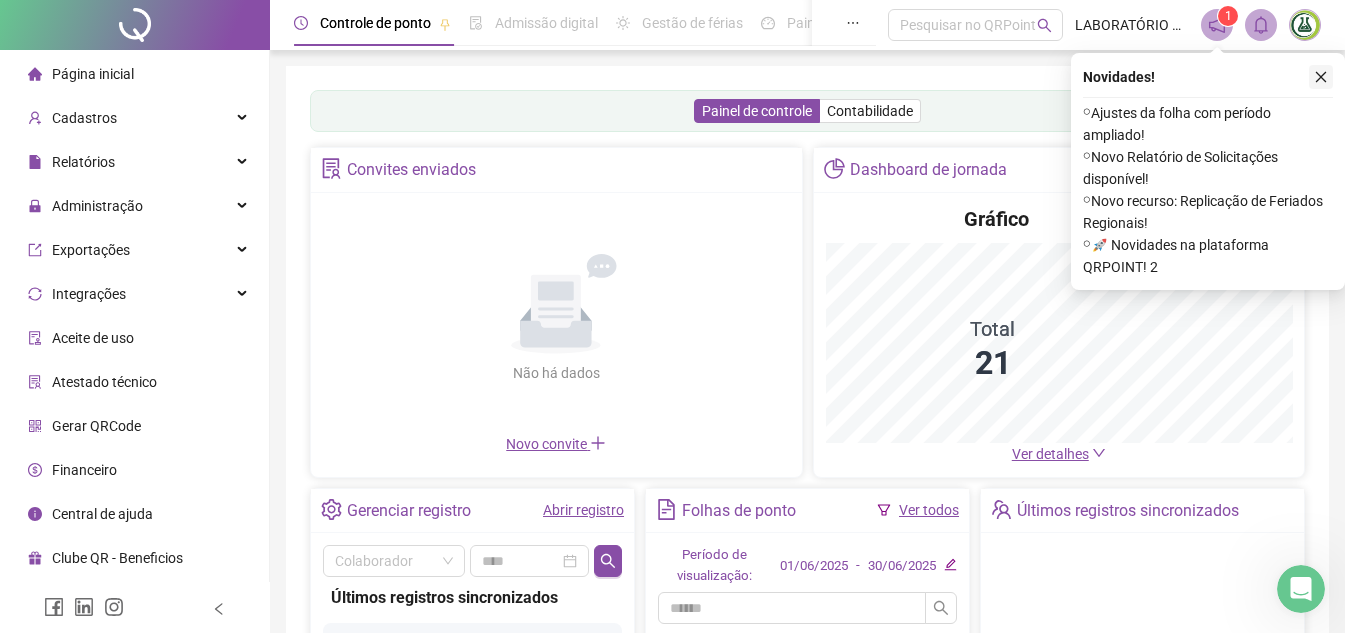 click 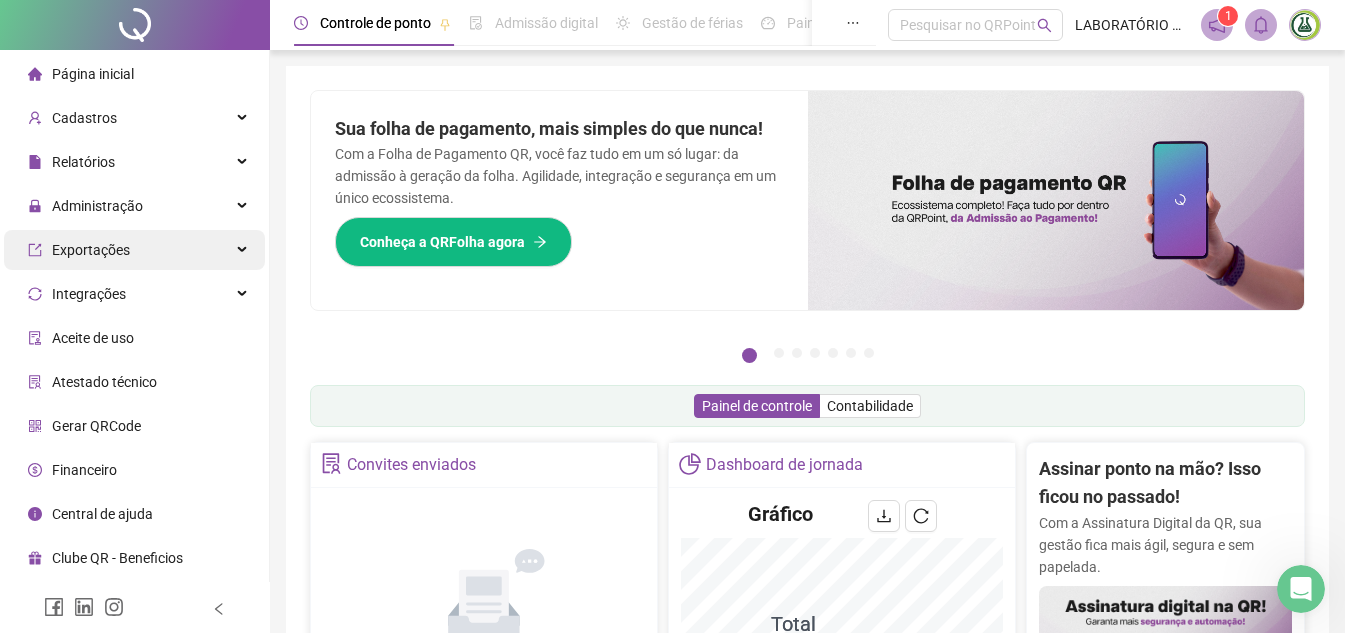 drag, startPoint x: 70, startPoint y: 205, endPoint x: 58, endPoint y: 243, distance: 39.849716 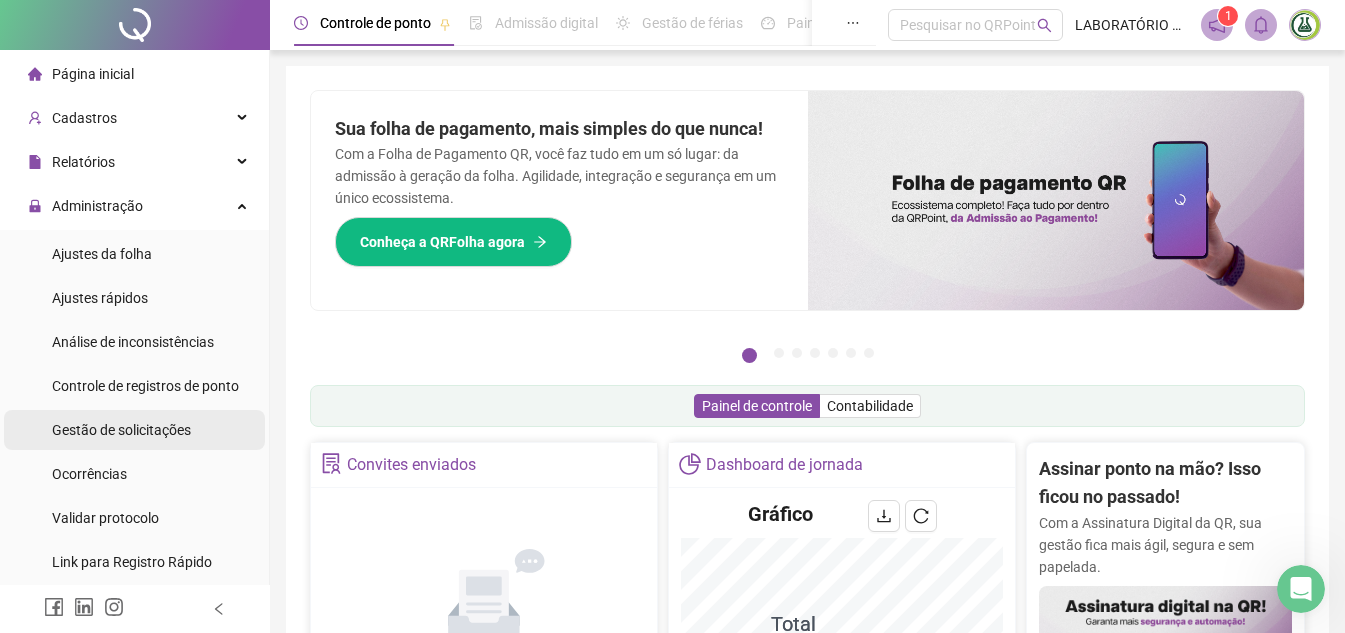 click on "Gestão de solicitações" at bounding box center [121, 430] 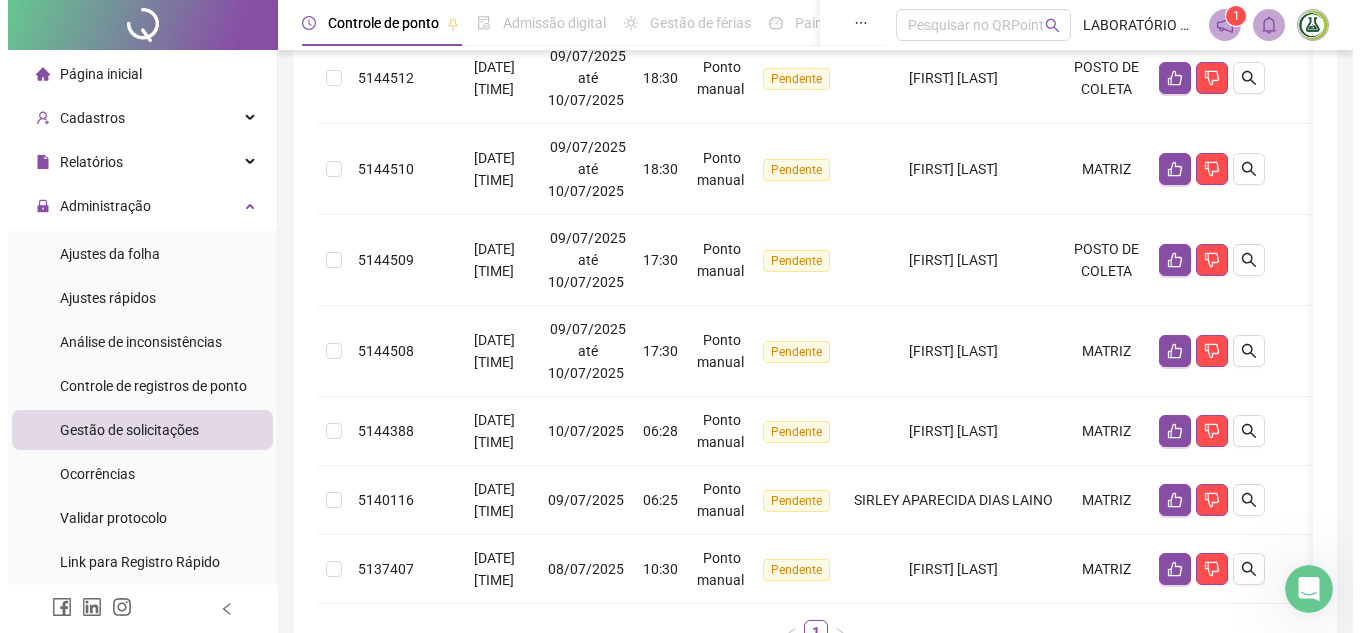 scroll, scrollTop: 700, scrollLeft: 0, axis: vertical 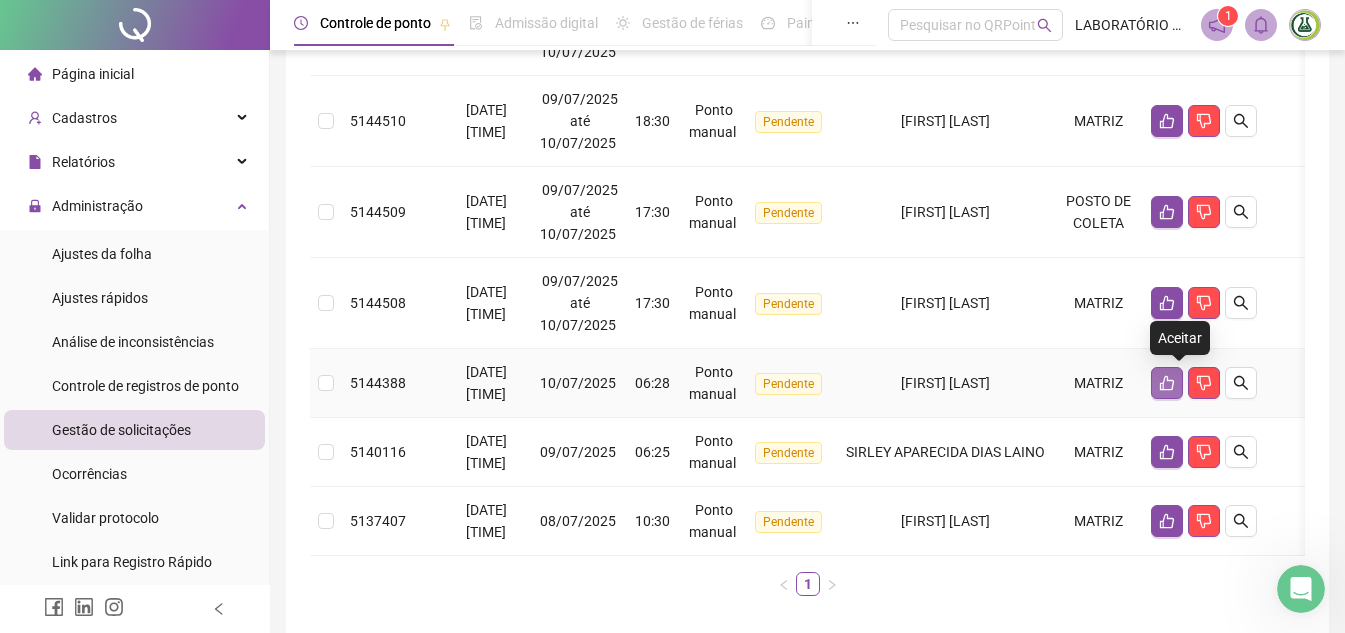 click 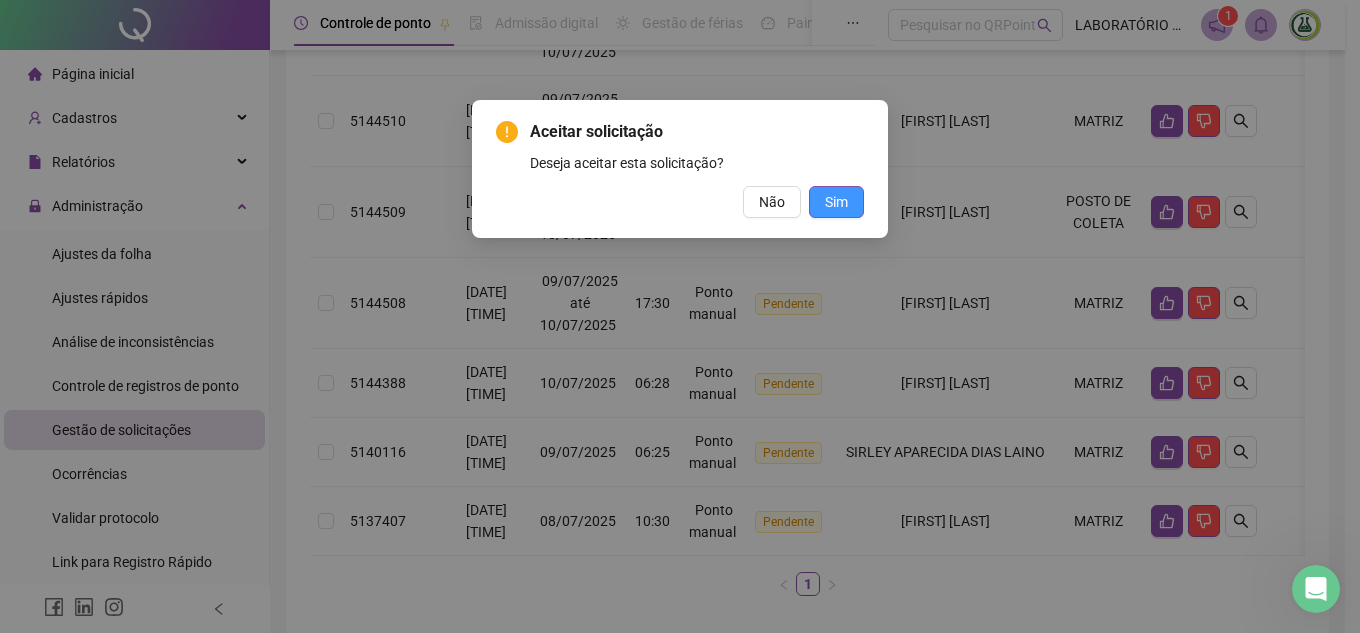 click on "Sim" at bounding box center (836, 202) 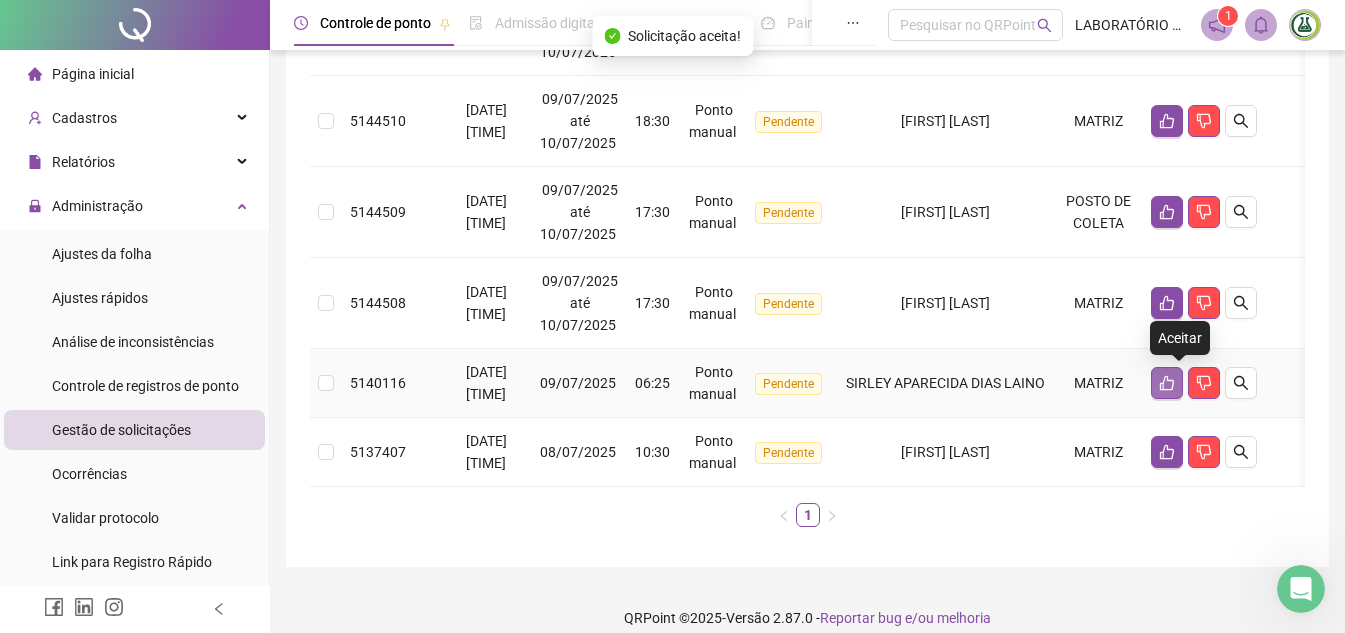 click 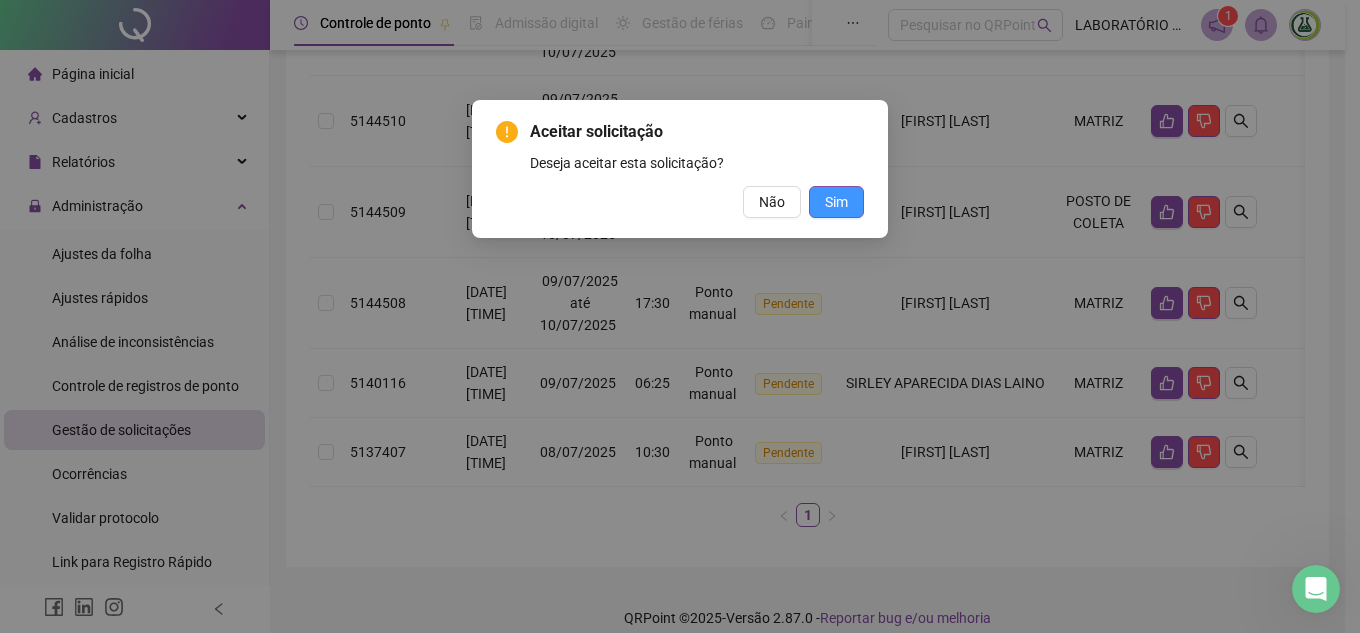 click on "Sim" at bounding box center (836, 202) 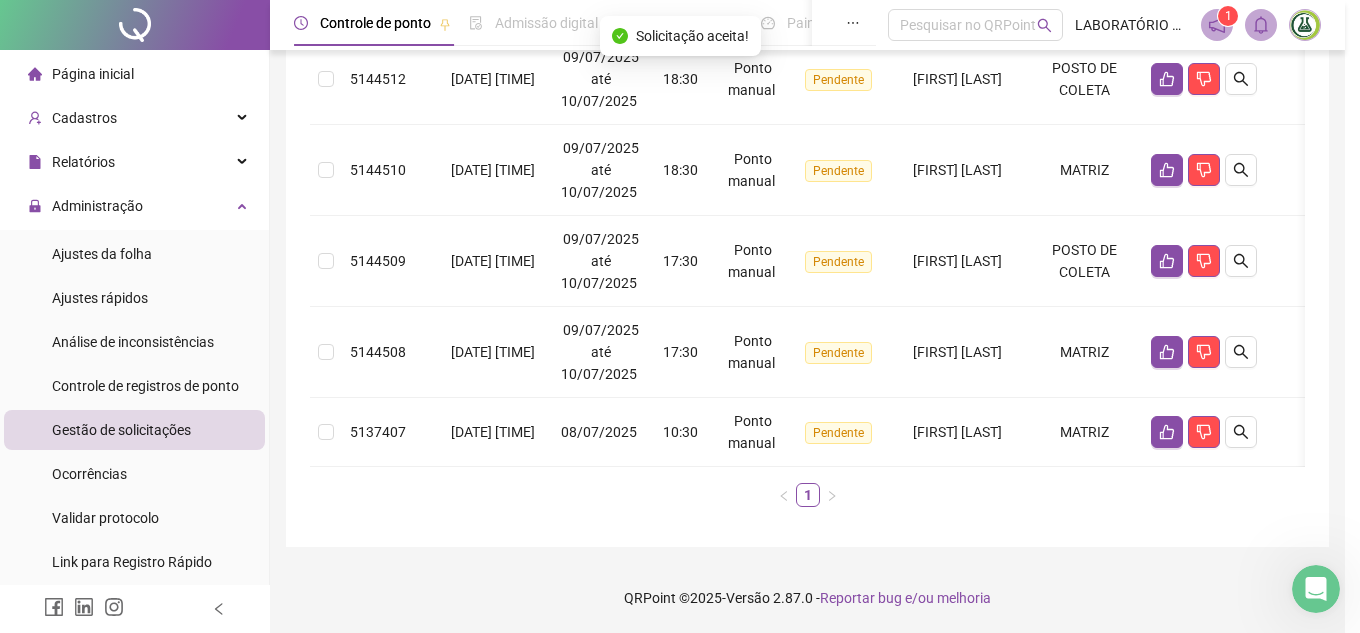 scroll, scrollTop: 651, scrollLeft: 0, axis: vertical 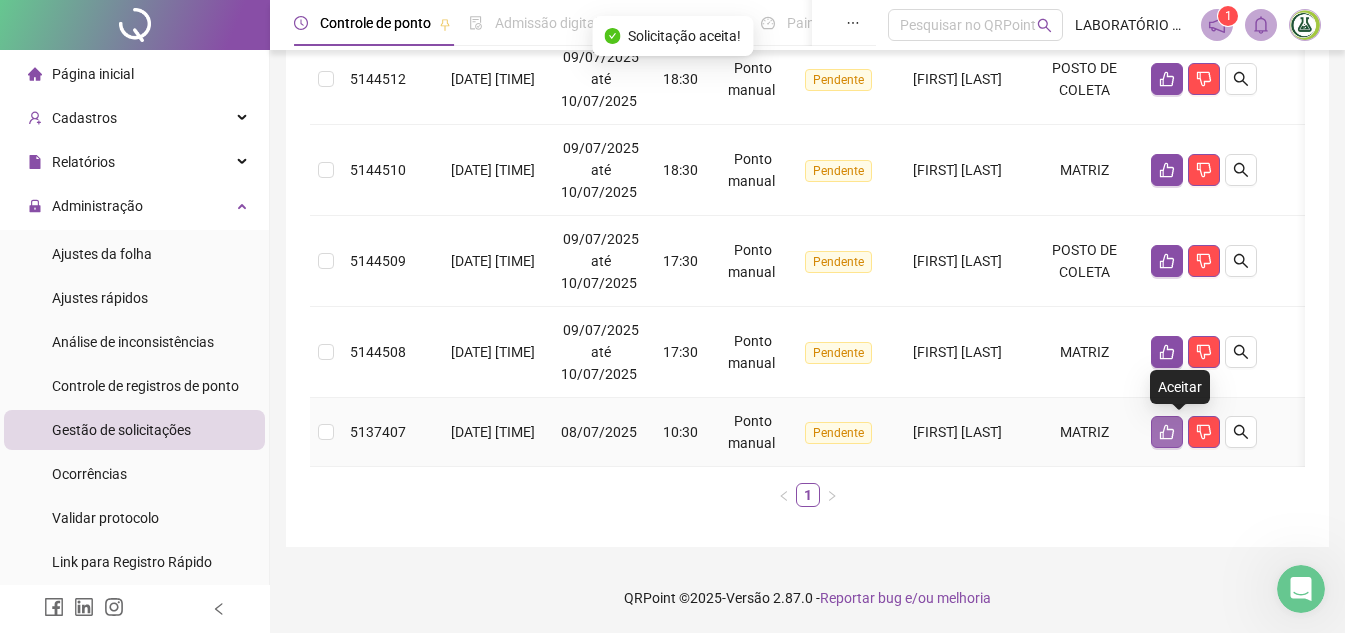 click 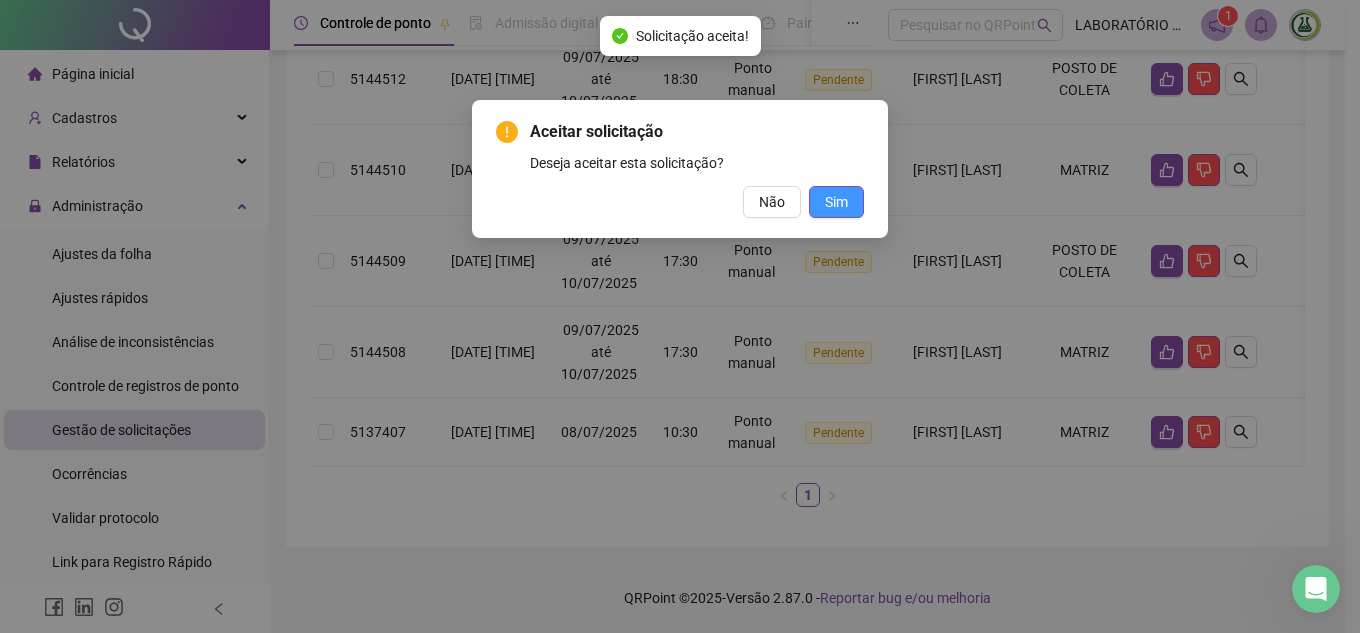 click on "Sim" at bounding box center [836, 202] 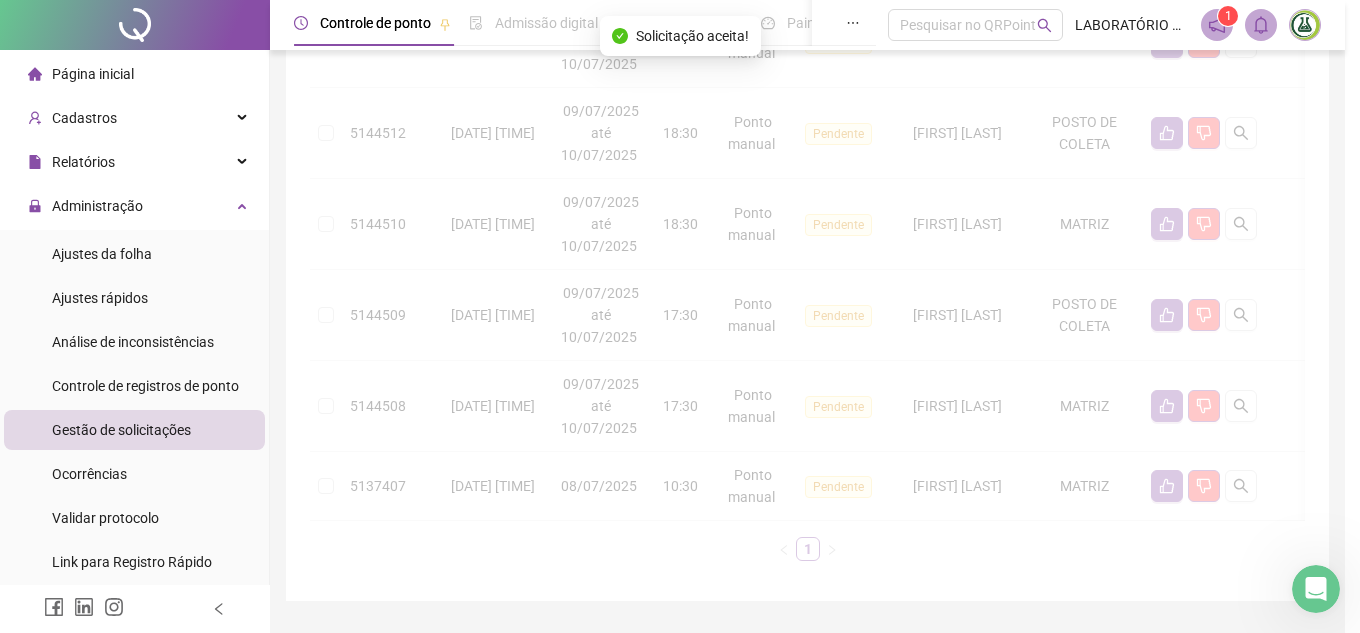 scroll, scrollTop: 582, scrollLeft: 0, axis: vertical 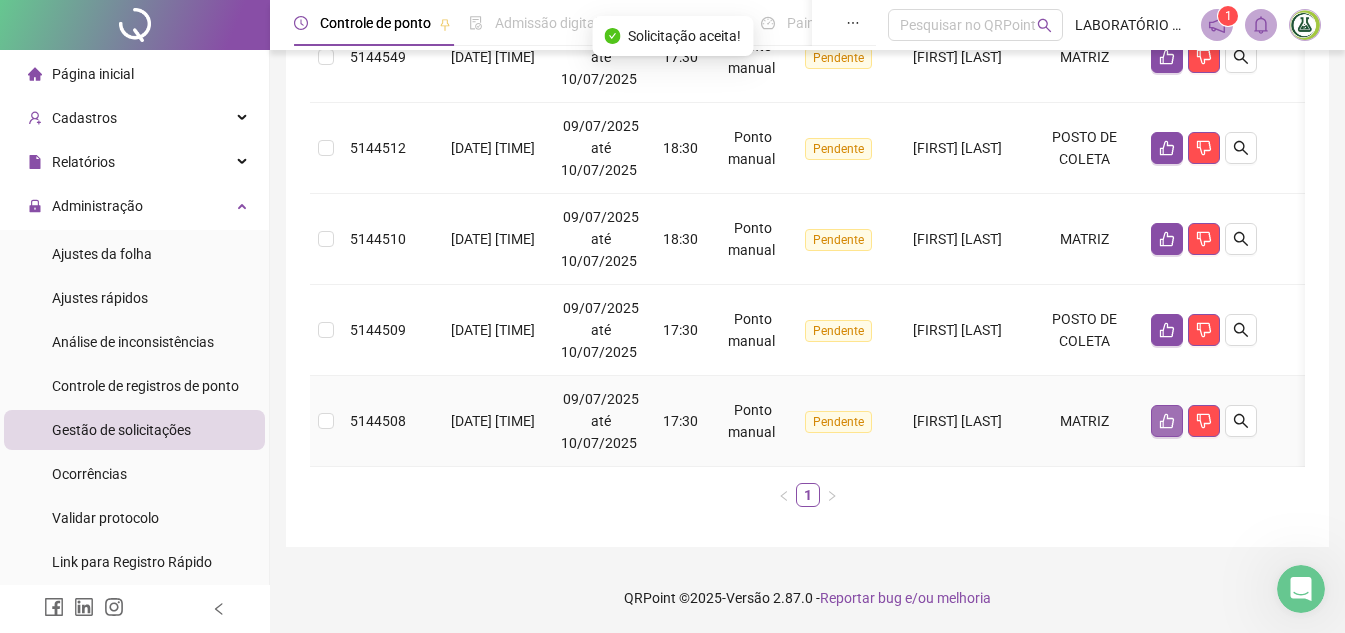 click 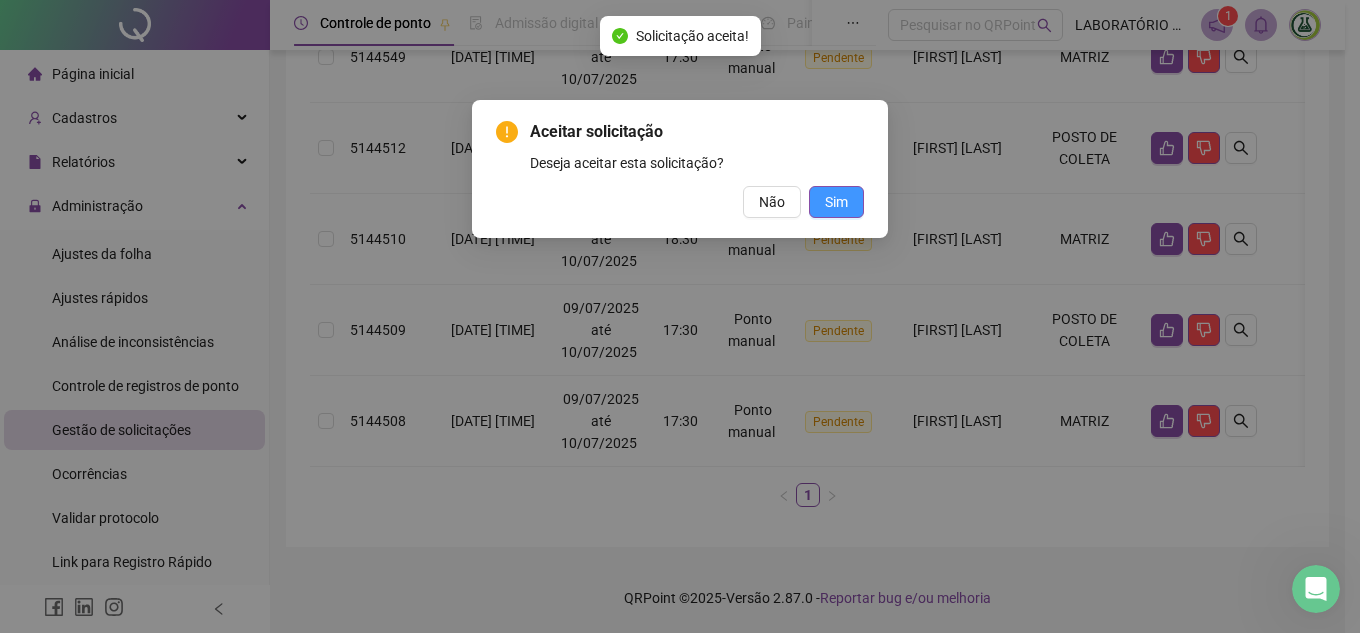 click on "Sim" at bounding box center [836, 202] 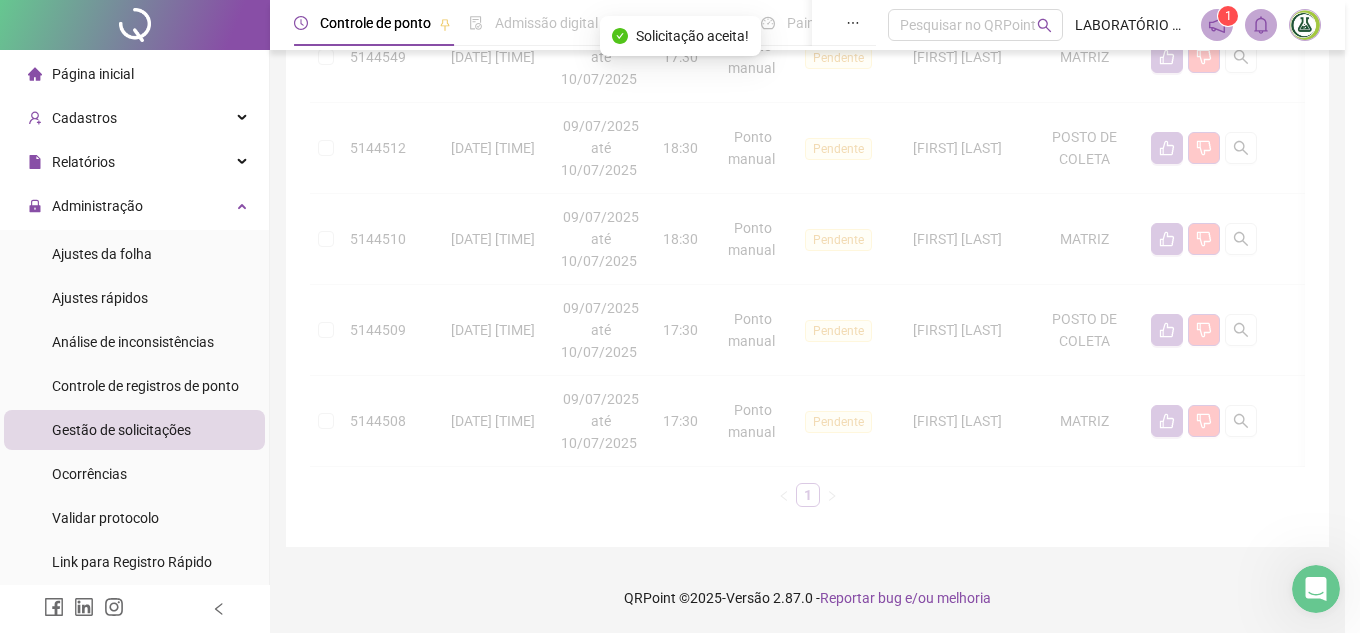 scroll, scrollTop: 491, scrollLeft: 0, axis: vertical 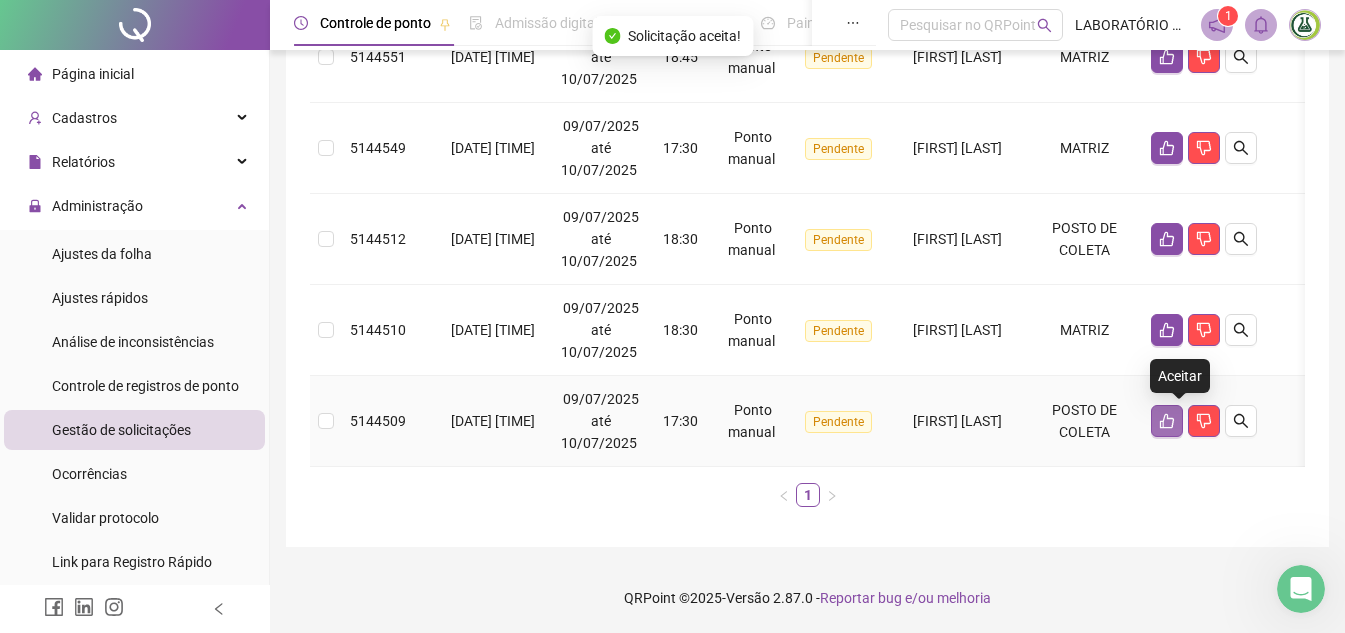 click at bounding box center (1167, 421) 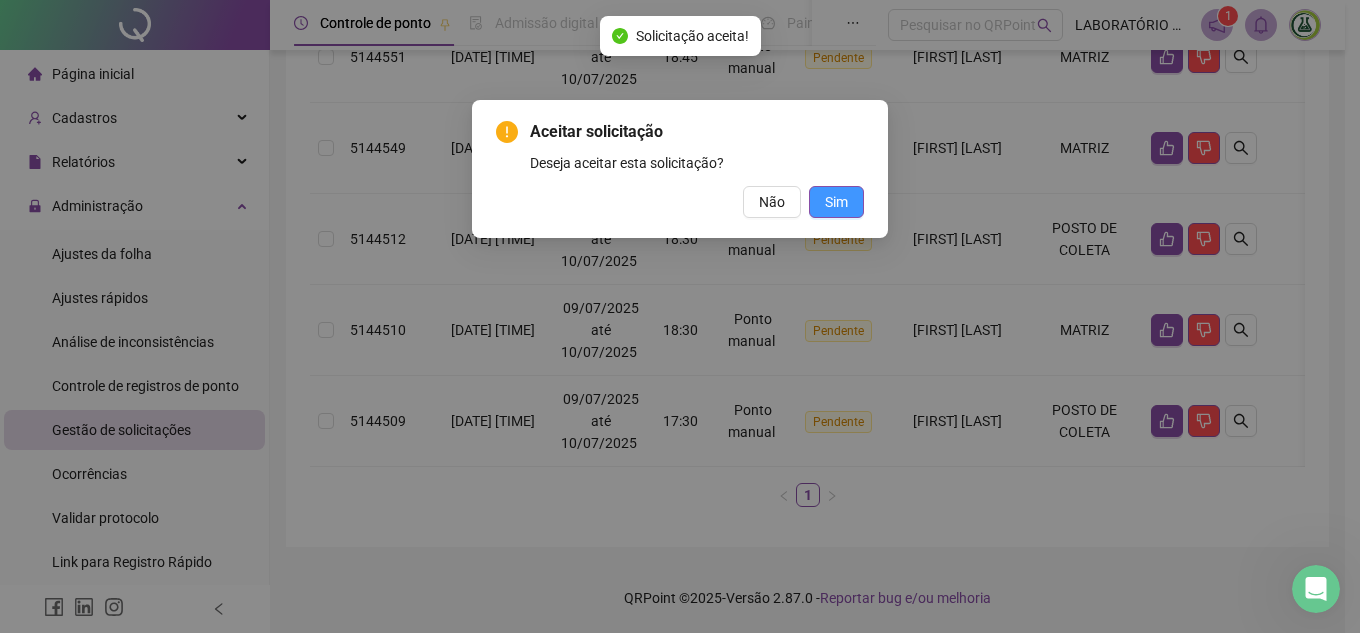 click on "Sim" at bounding box center [836, 202] 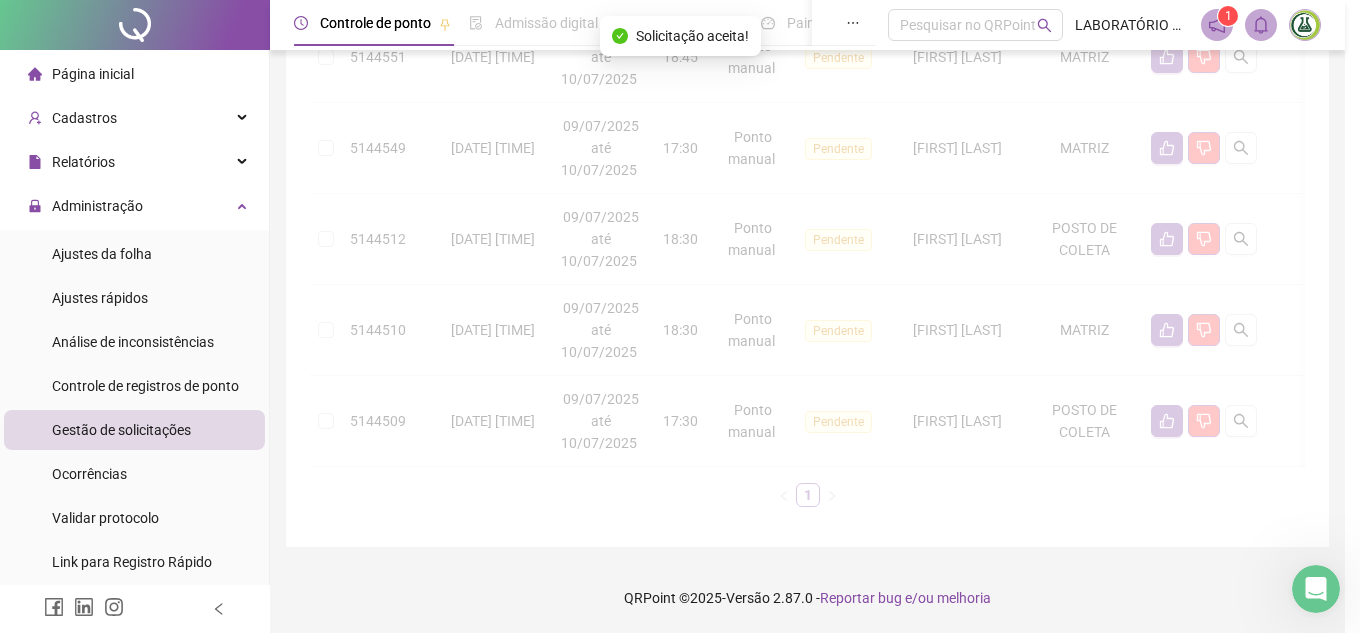 scroll, scrollTop: 400, scrollLeft: 0, axis: vertical 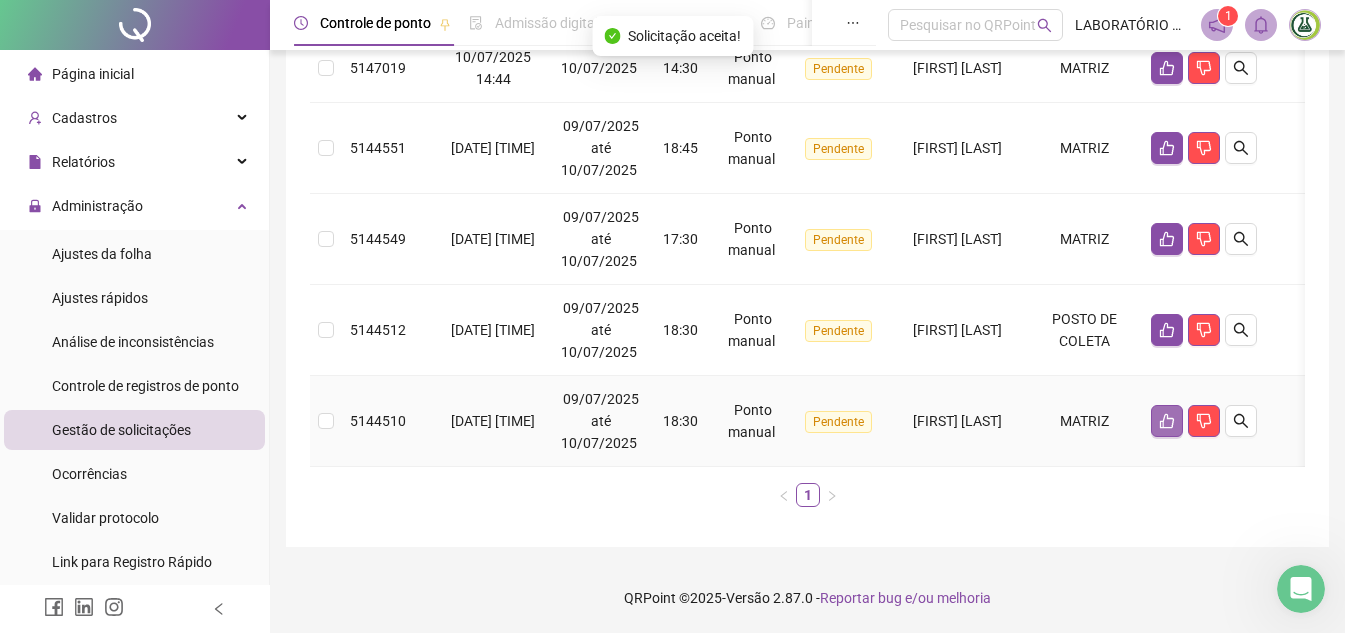 click 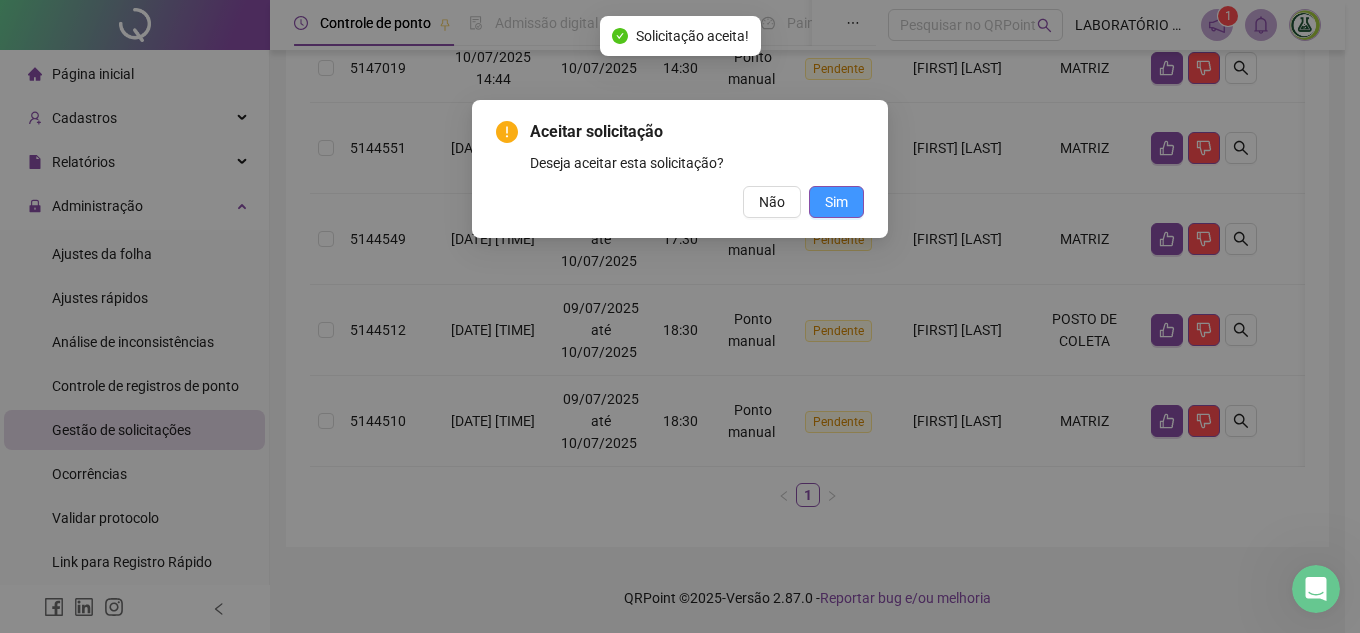 click on "Sim" at bounding box center [836, 202] 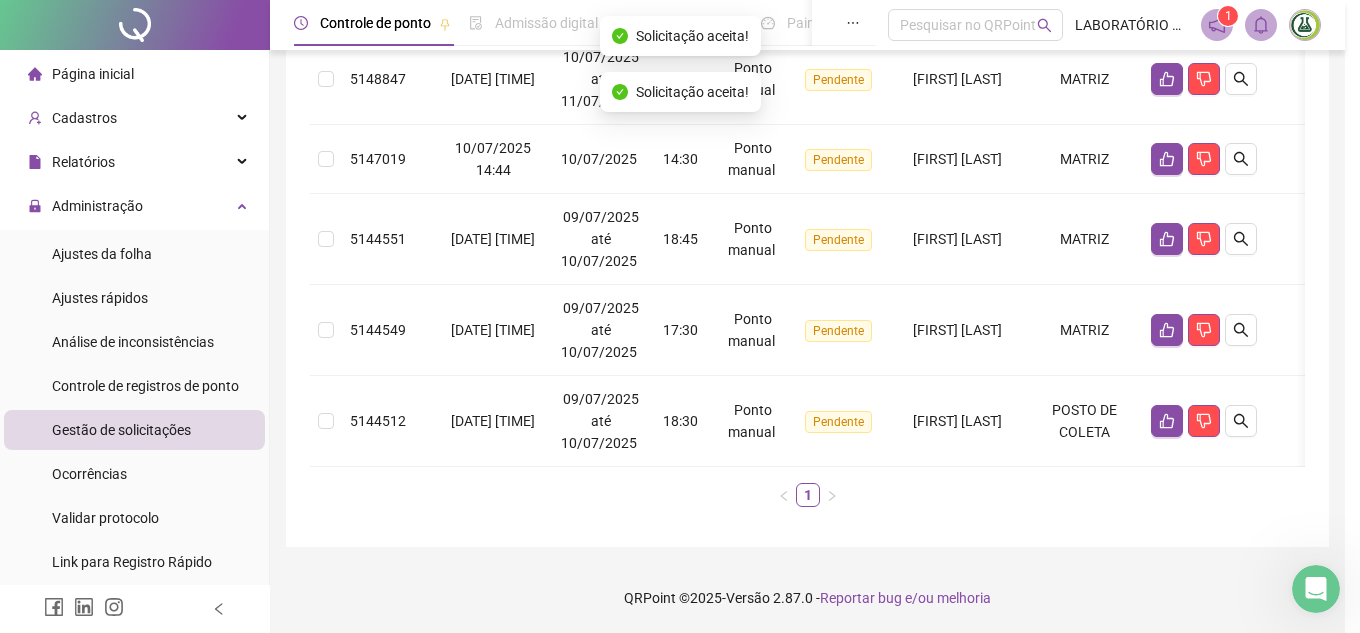scroll, scrollTop: 309, scrollLeft: 0, axis: vertical 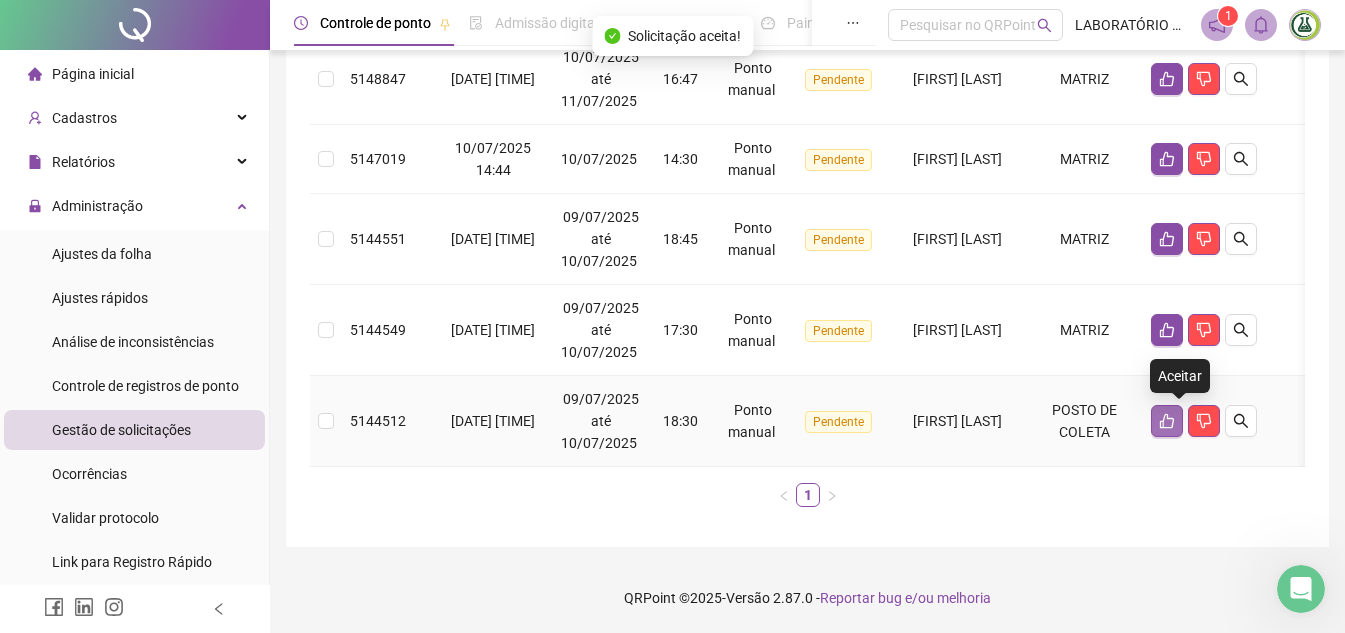 click 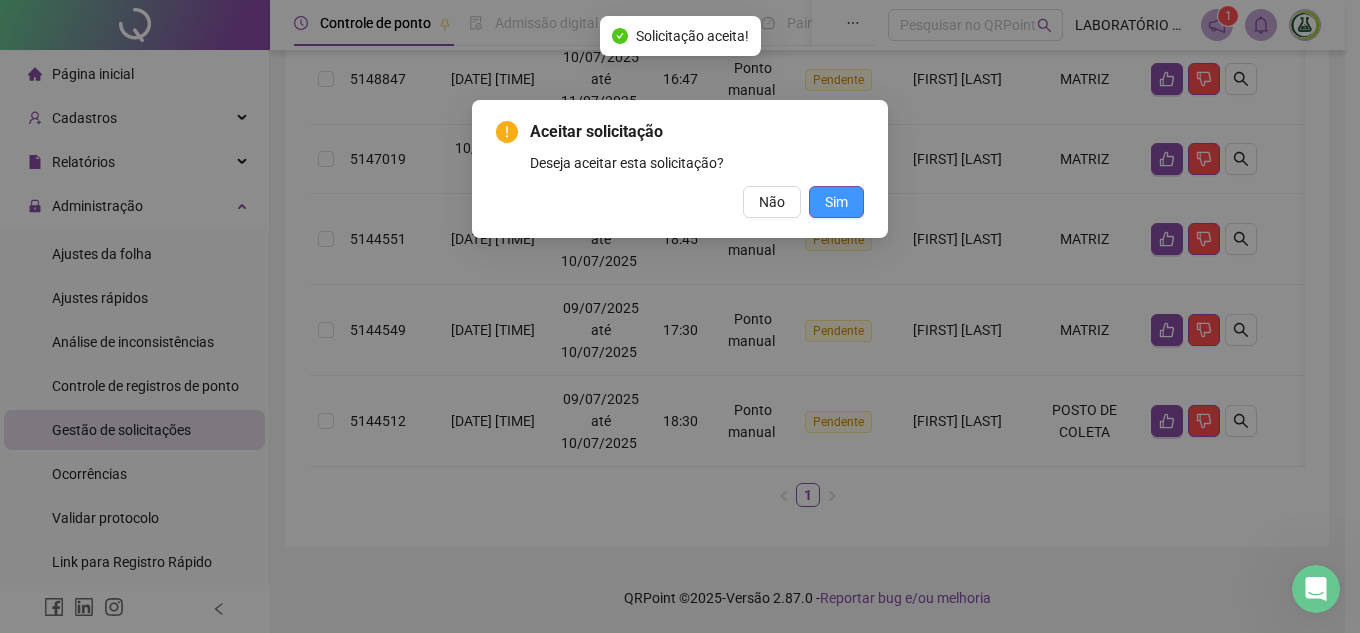 click on "Sim" at bounding box center (836, 202) 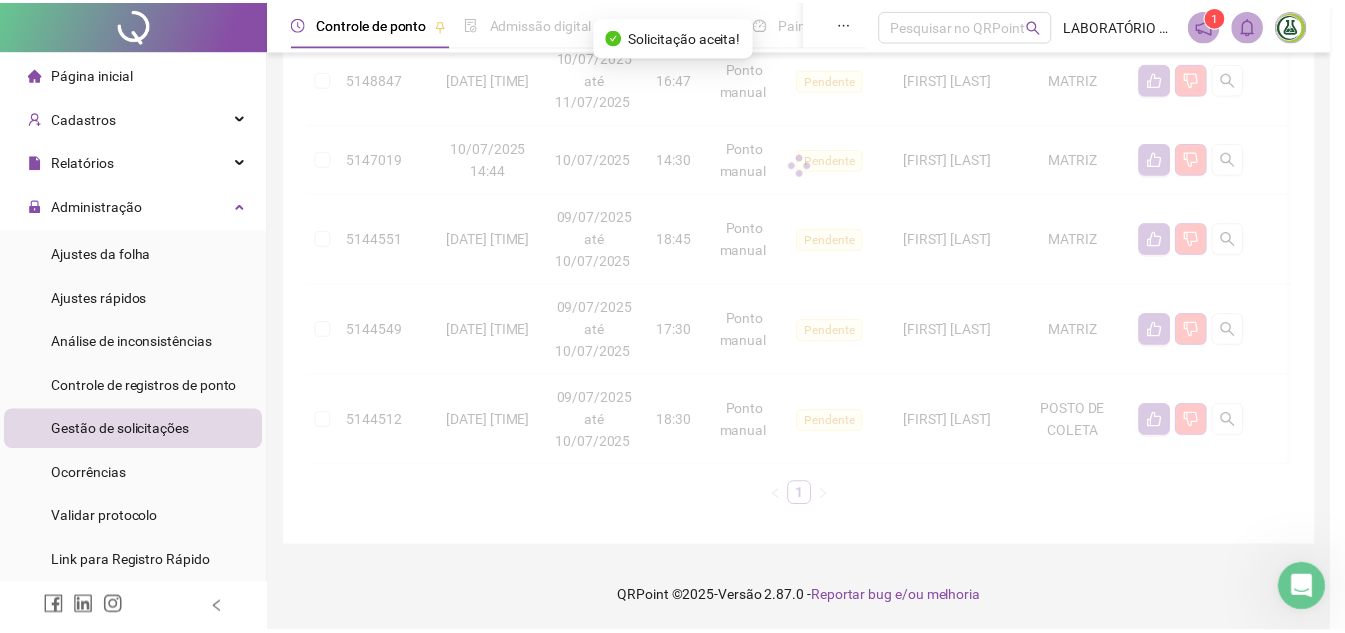 scroll, scrollTop: 218, scrollLeft: 0, axis: vertical 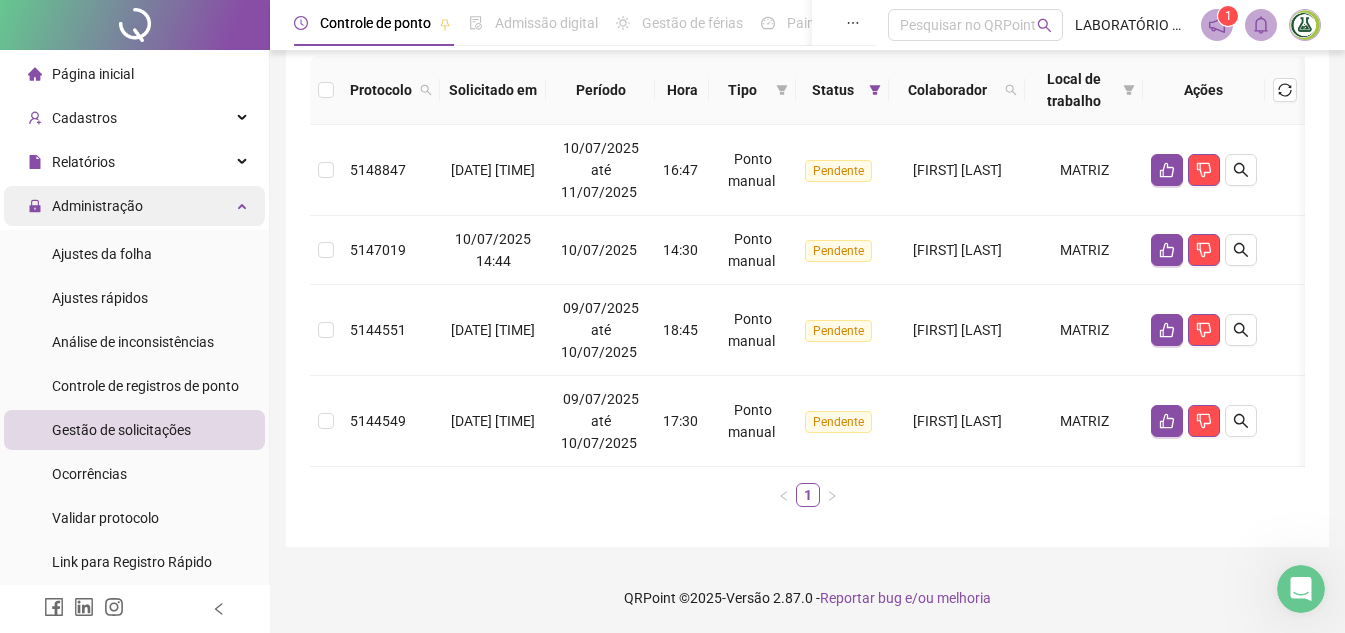 click on "Administração" at bounding box center (97, 206) 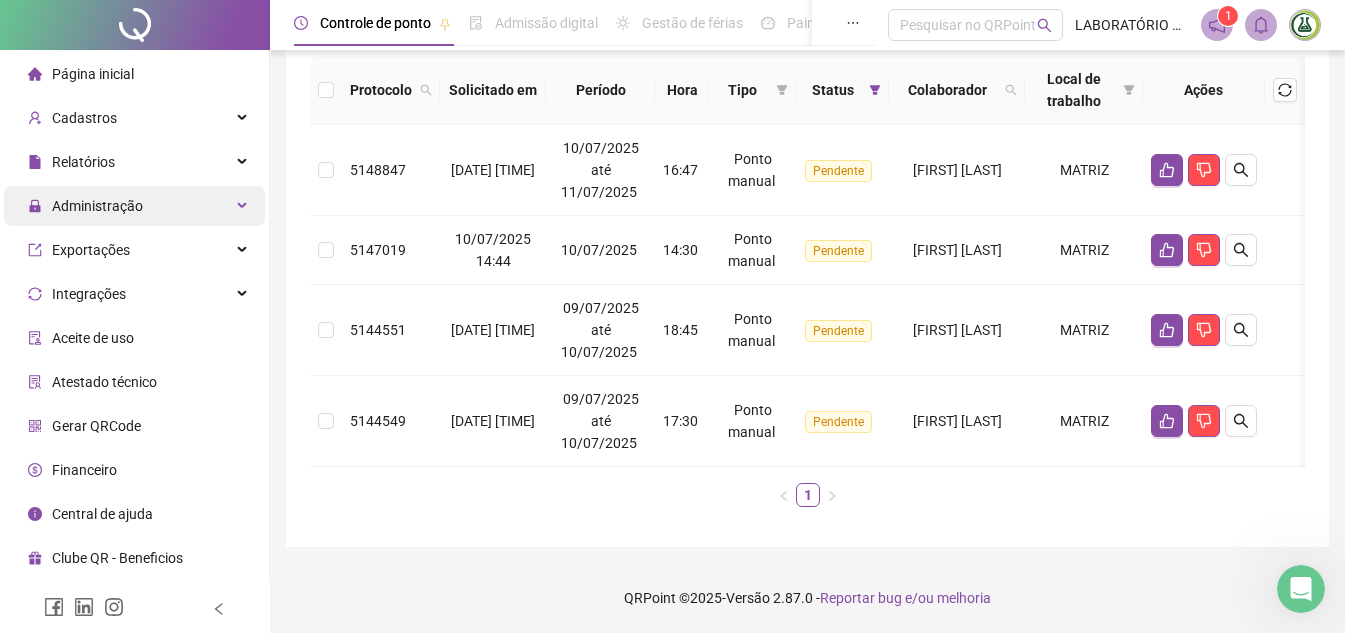 drag, startPoint x: 116, startPoint y: 211, endPoint x: 115, endPoint y: 232, distance: 21.023796 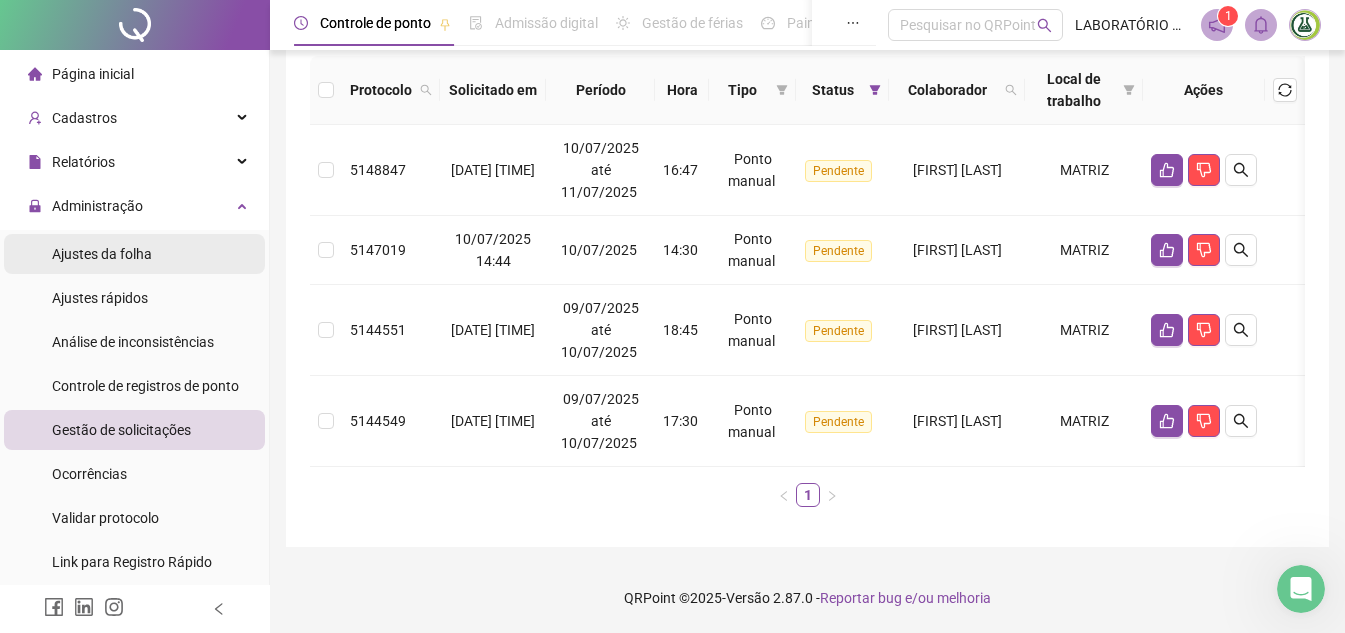 click on "Ajustes da folha" at bounding box center [102, 254] 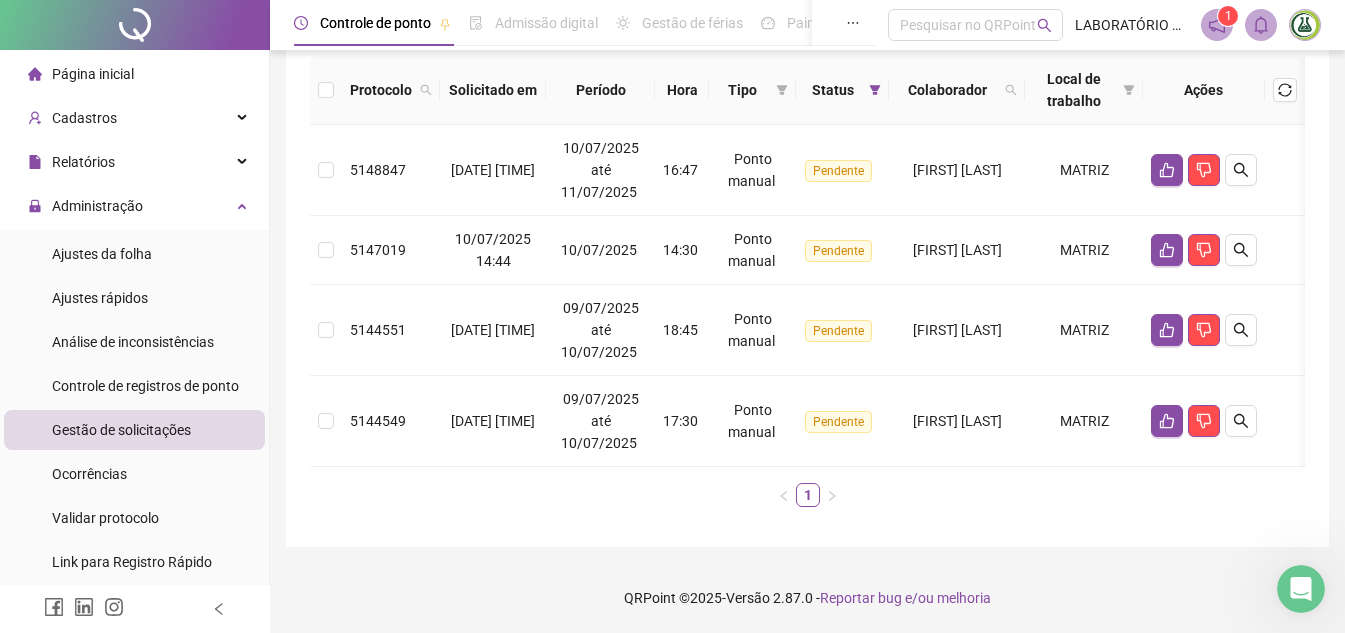 scroll, scrollTop: 105, scrollLeft: 0, axis: vertical 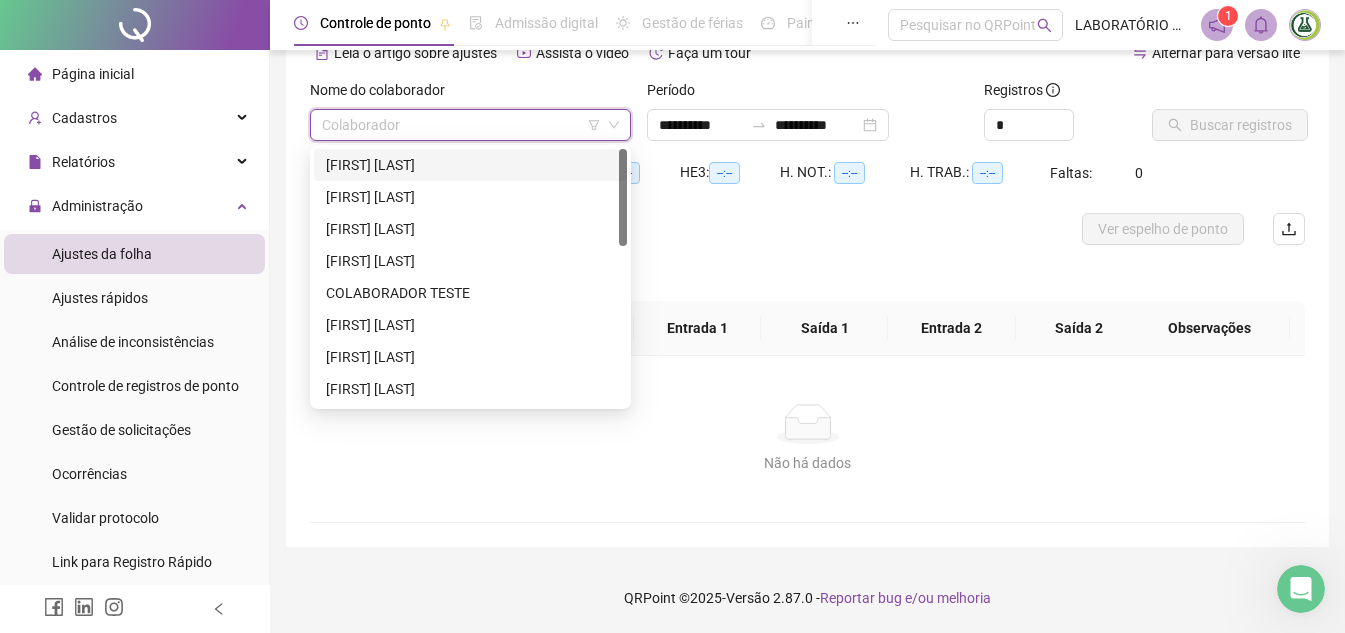 click at bounding box center [464, 125] 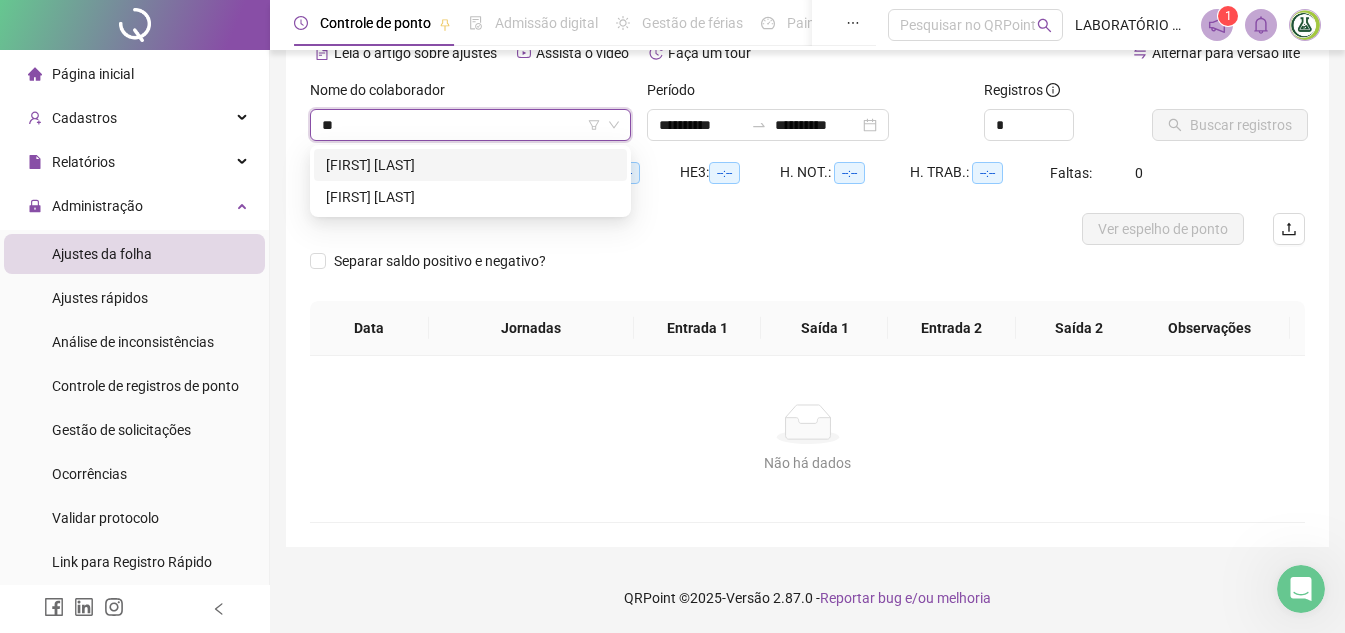 type on "***" 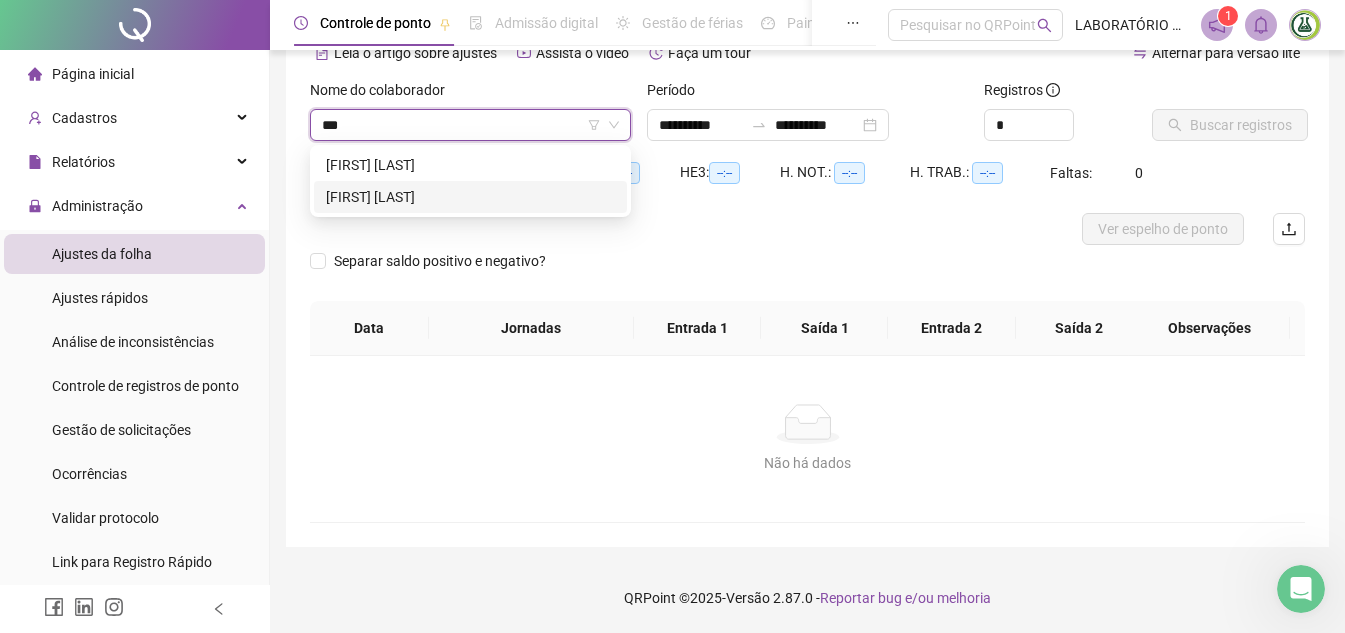 click on "[FIRST] [LAST]" at bounding box center (470, 197) 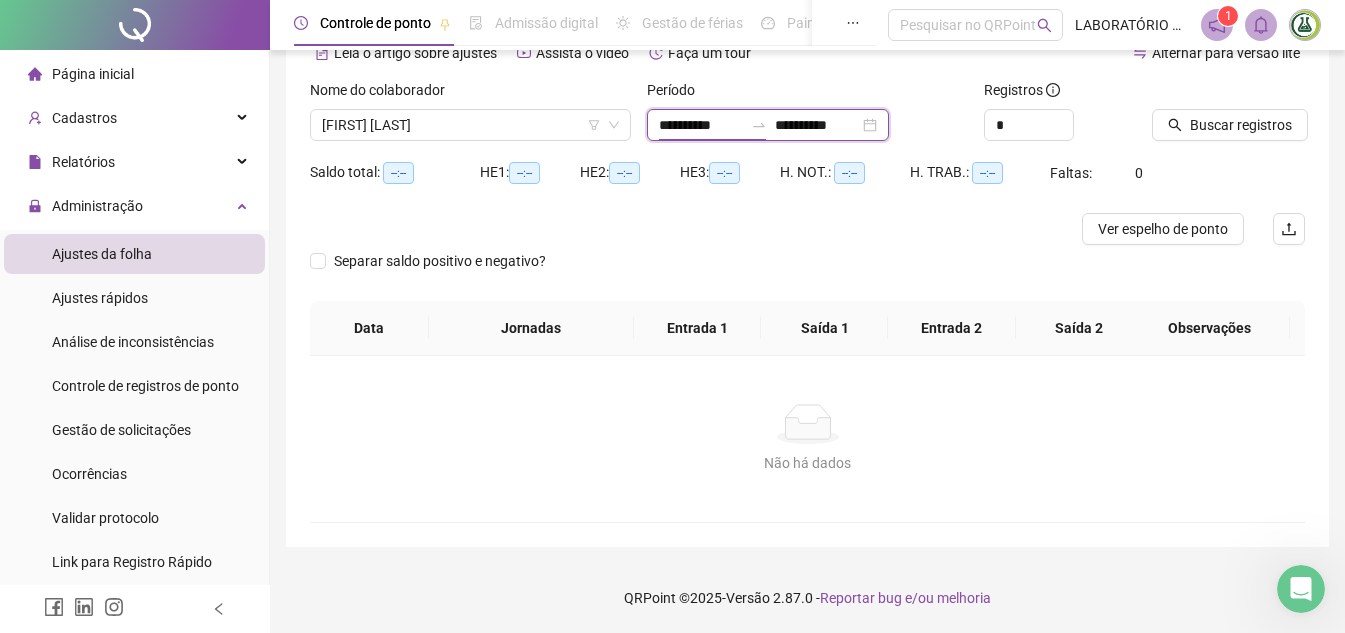 click on "**********" at bounding box center [701, 125] 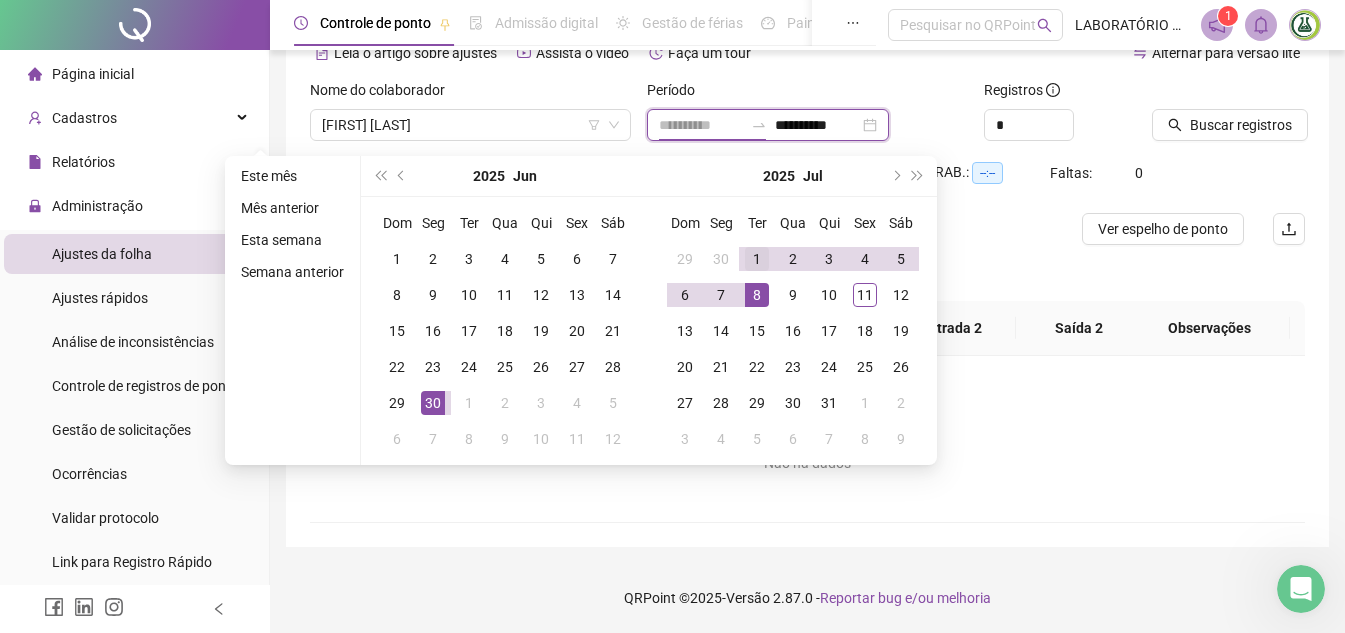 type on "**********" 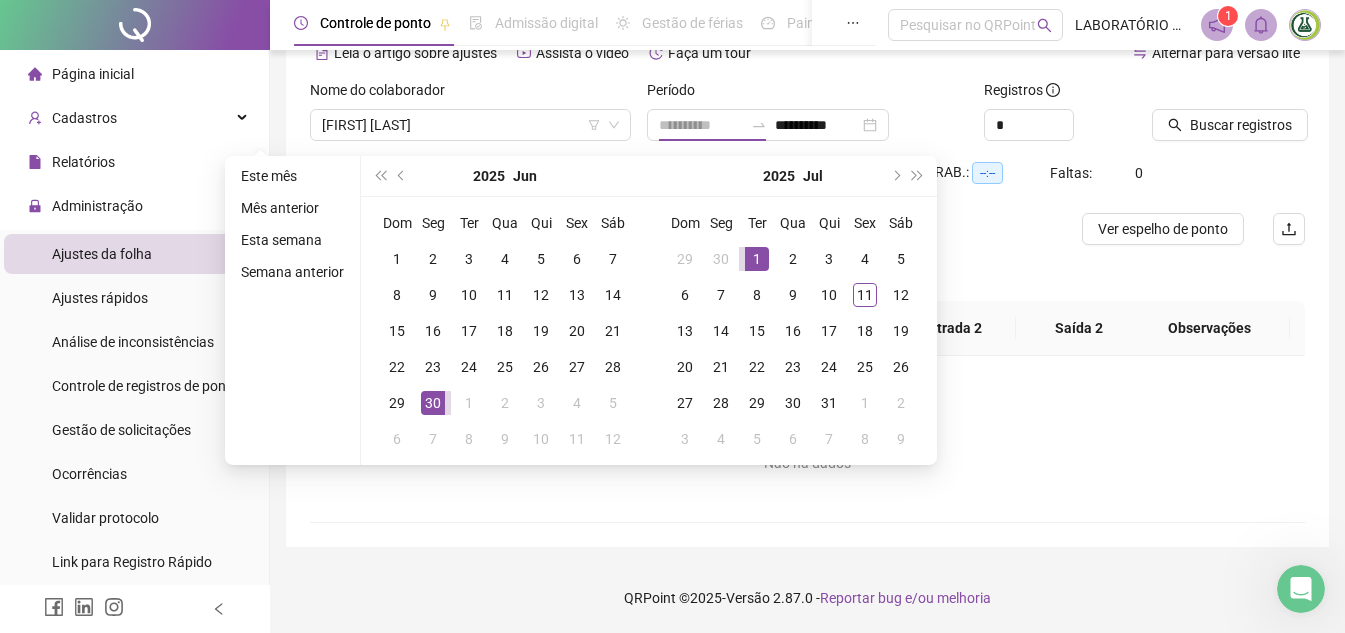 drag, startPoint x: 755, startPoint y: 252, endPoint x: 807, endPoint y: 213, distance: 65 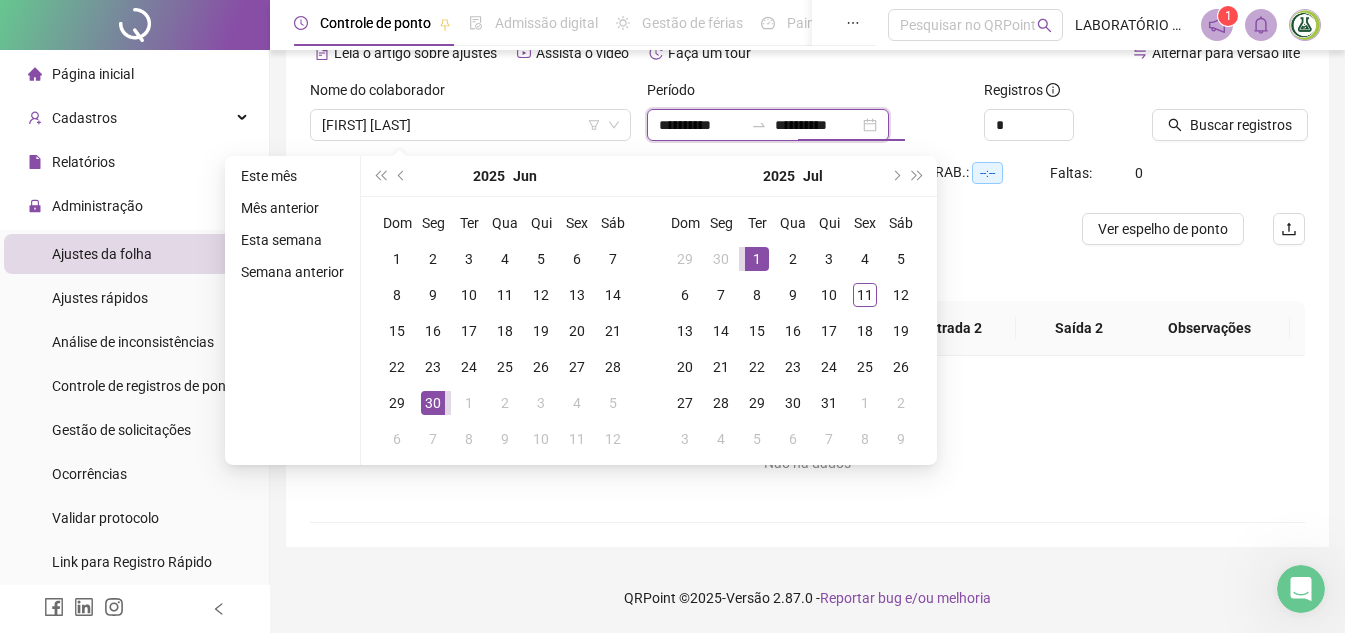click on "**********" at bounding box center (768, 125) 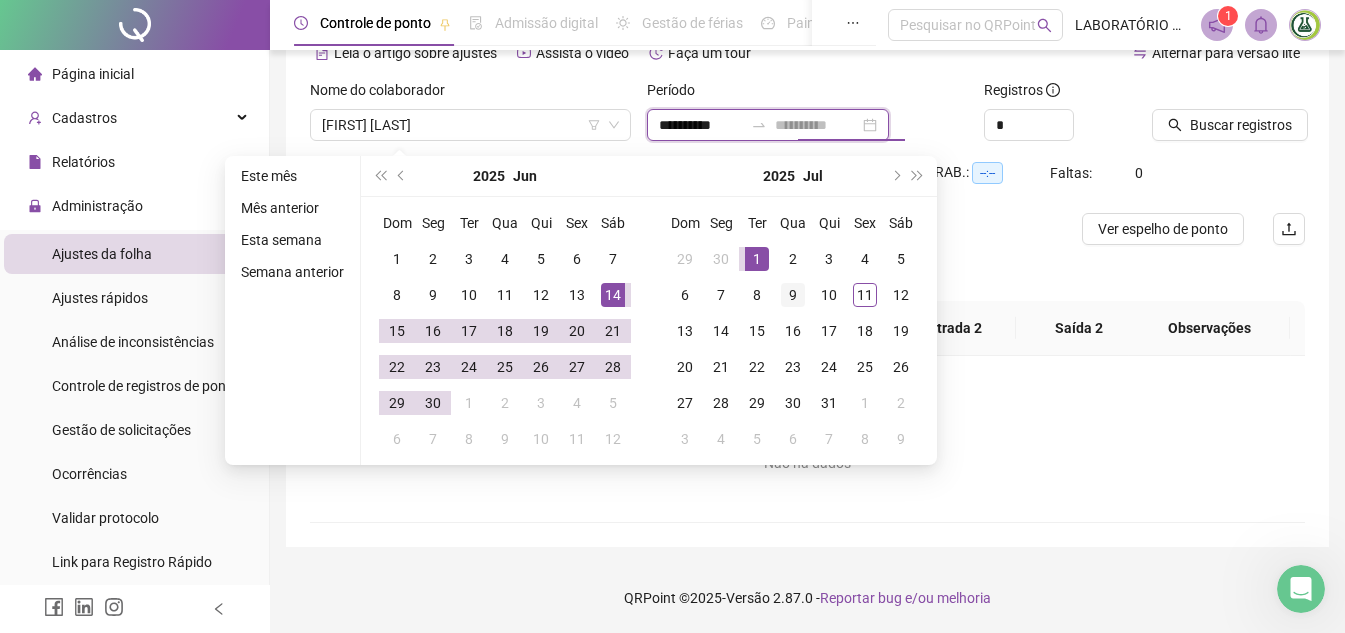 type on "**********" 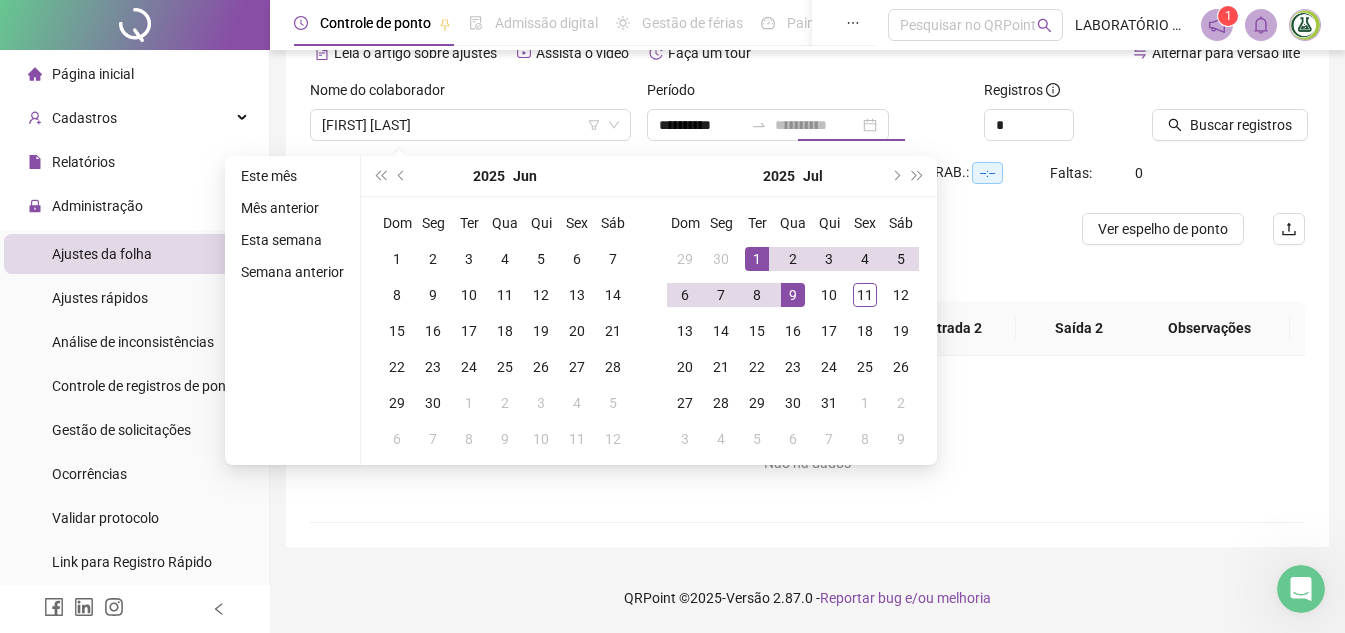 click on "9" at bounding box center [793, 295] 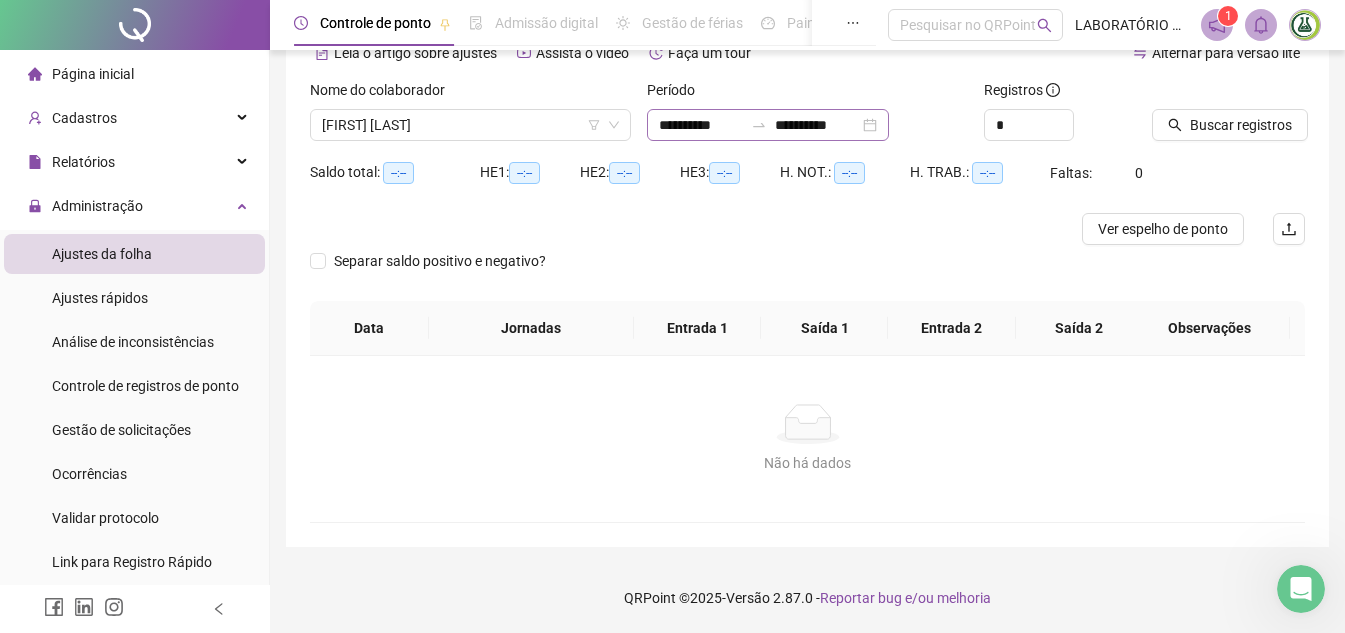 click on "**********" at bounding box center (768, 125) 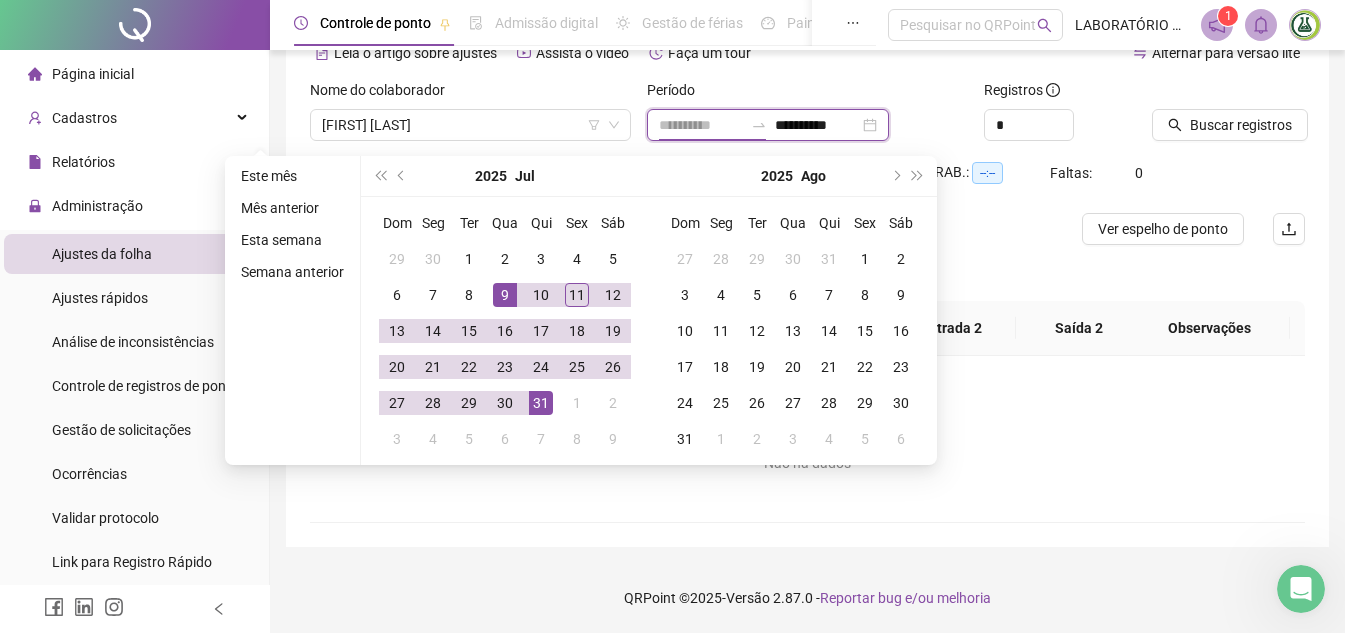 type on "**********" 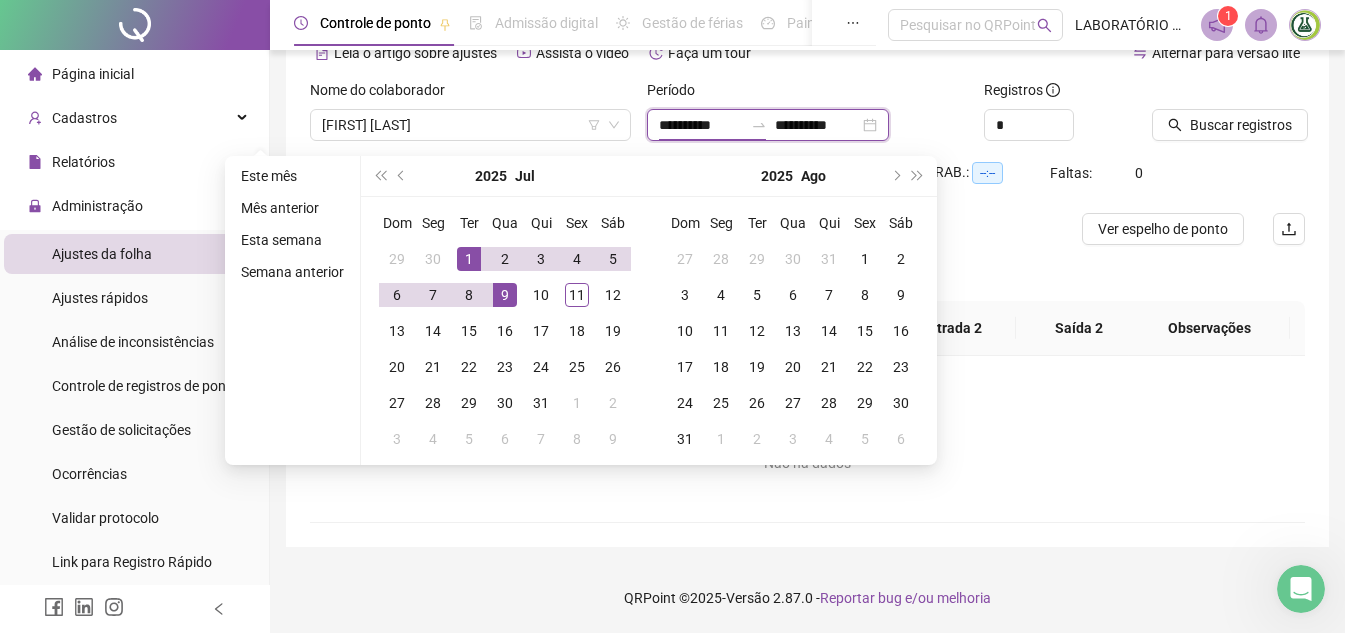 click on "**********" at bounding box center [817, 125] 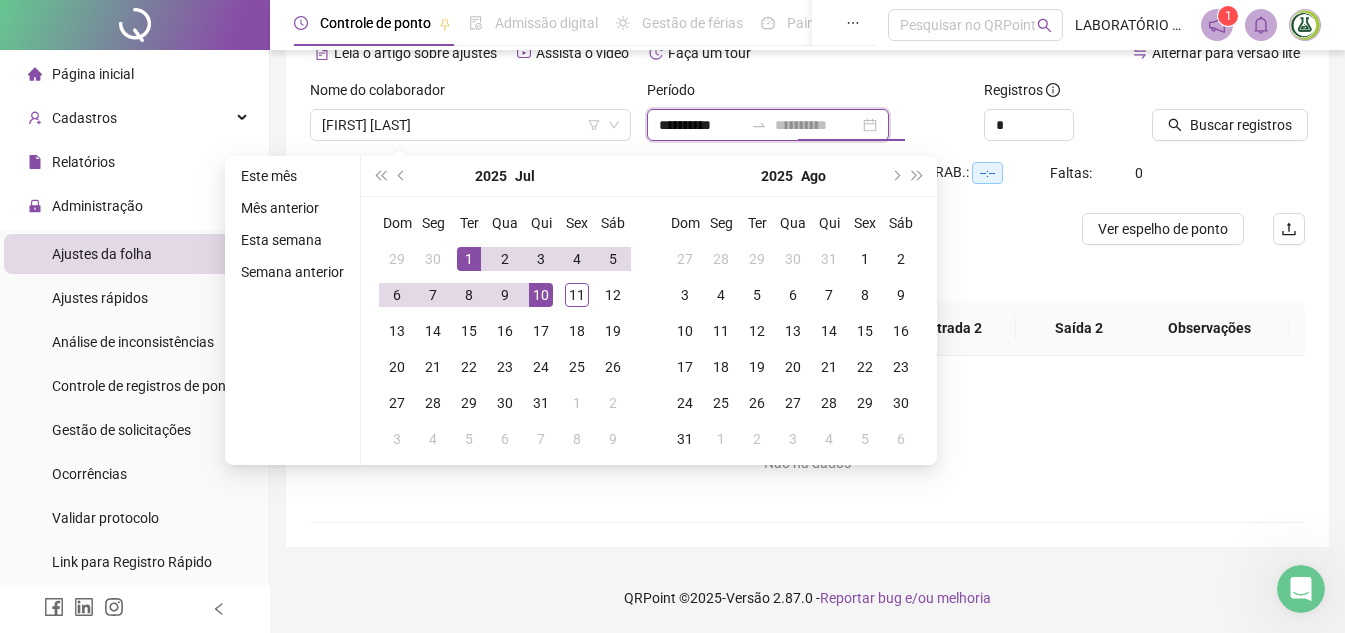 type on "**********" 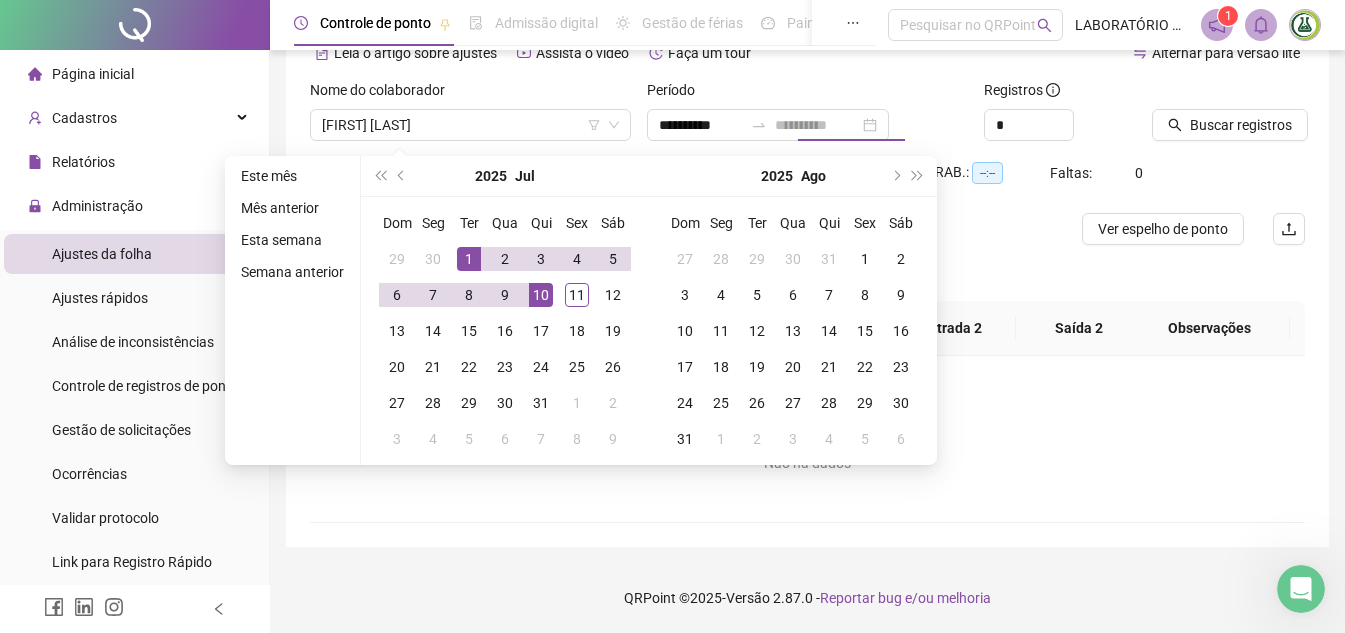 click on "10" at bounding box center [541, 295] 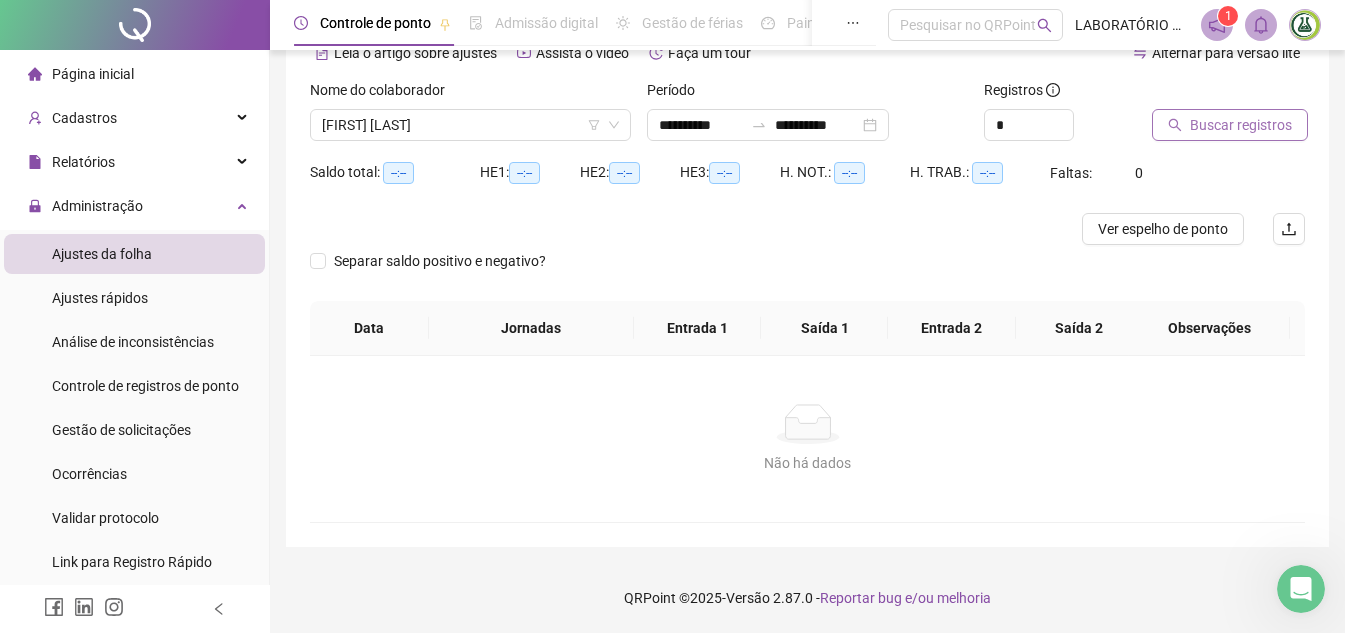 click on "Buscar registros" at bounding box center [1241, 125] 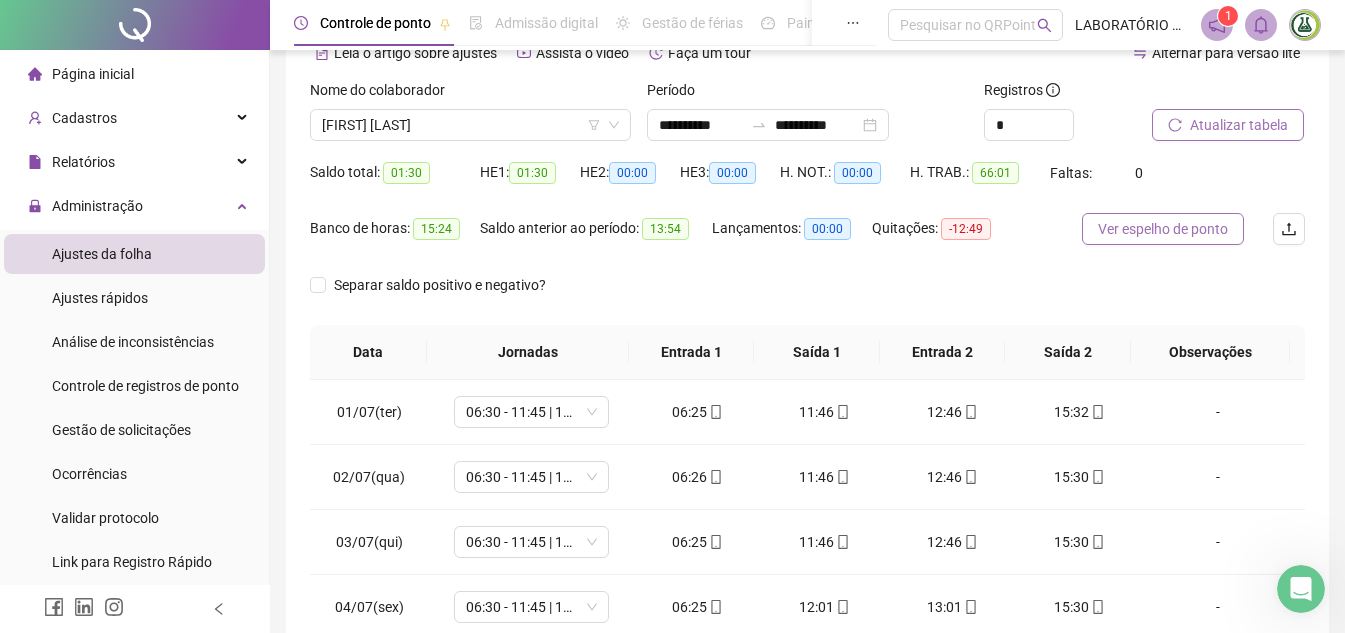 click on "Ver espelho de ponto" at bounding box center (1163, 229) 